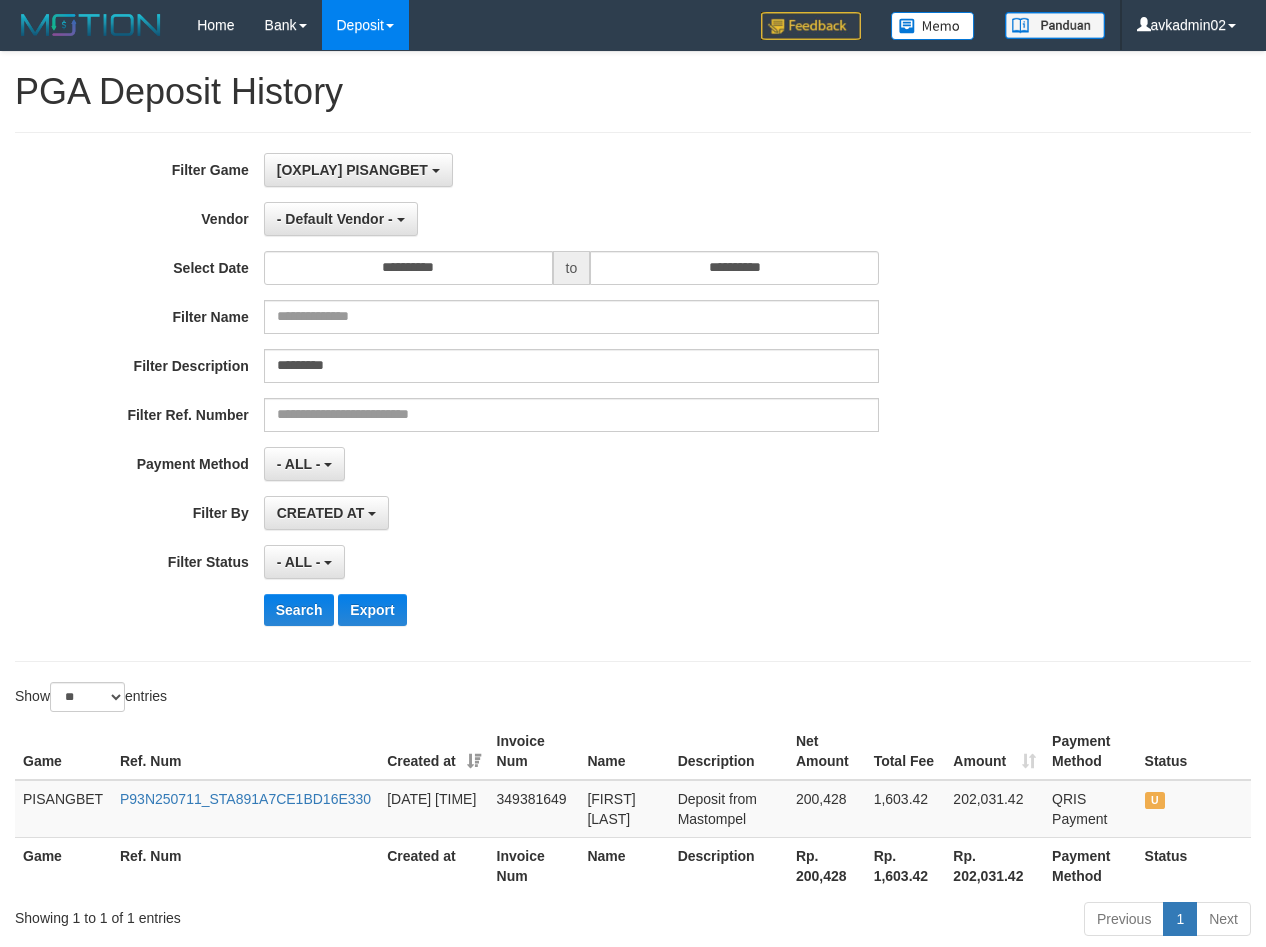 select on "***" 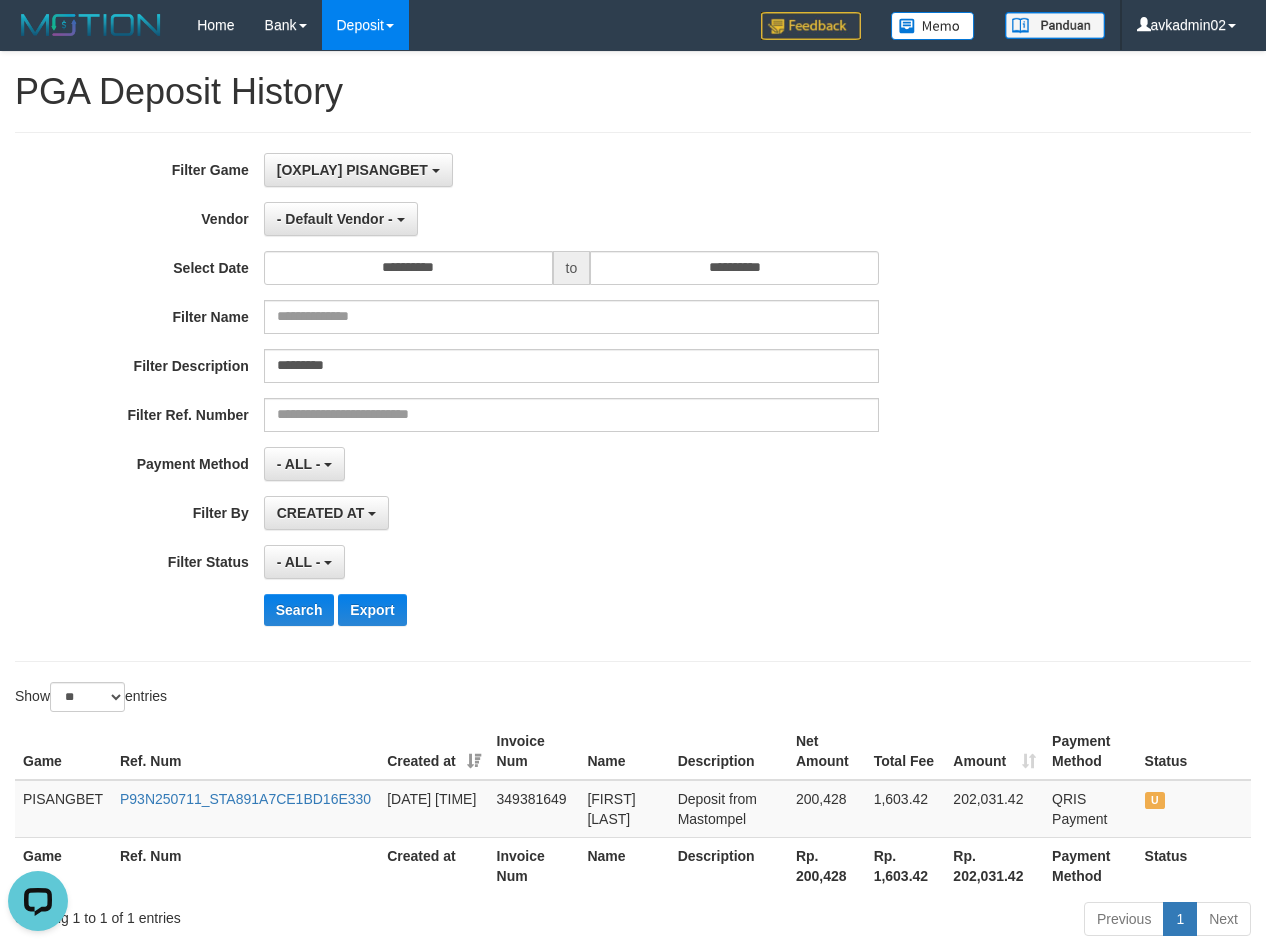 scroll, scrollTop: 0, scrollLeft: 0, axis: both 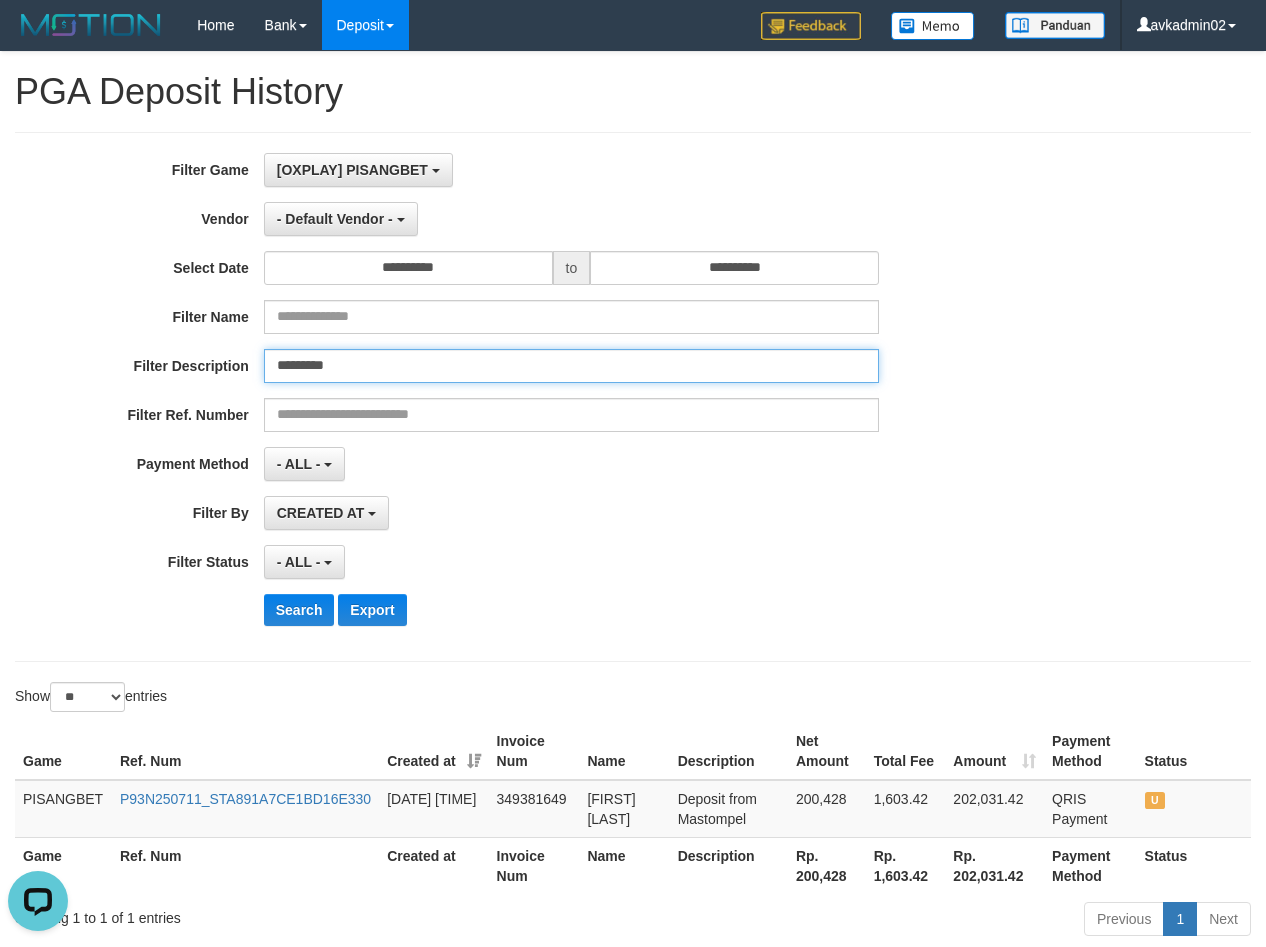 click on "*********" at bounding box center (571, 366) 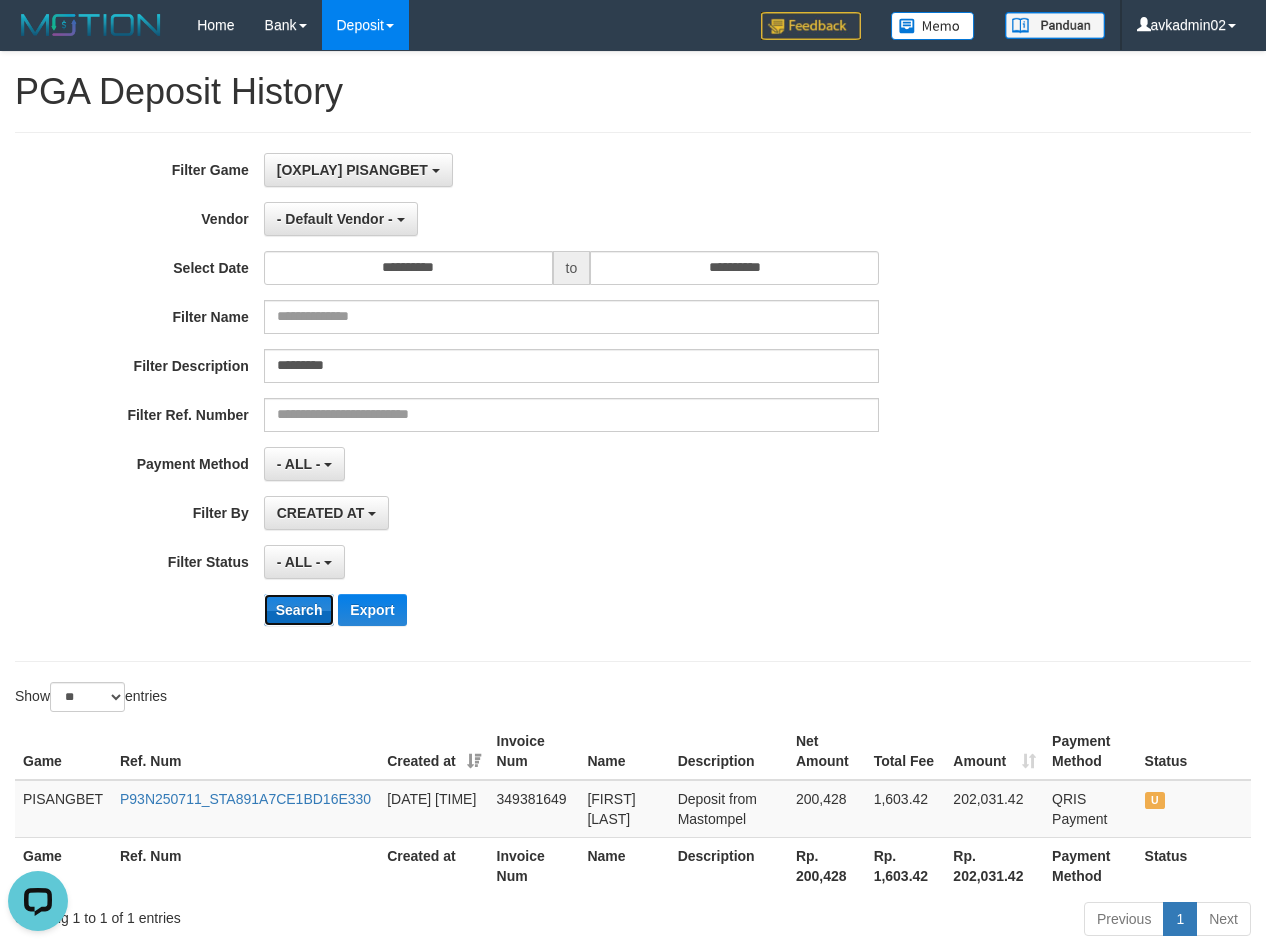 click on "Search" at bounding box center (299, 610) 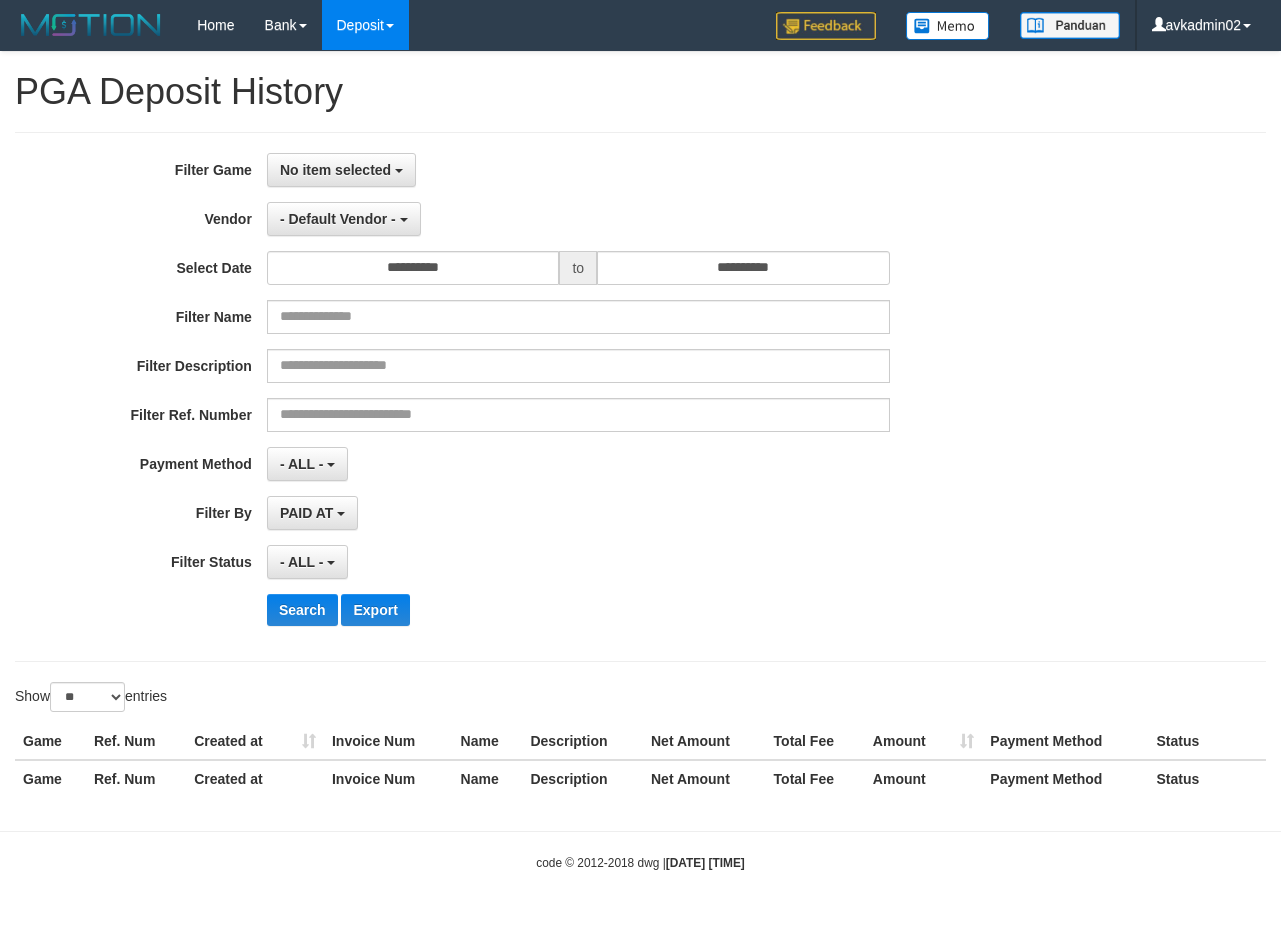 select 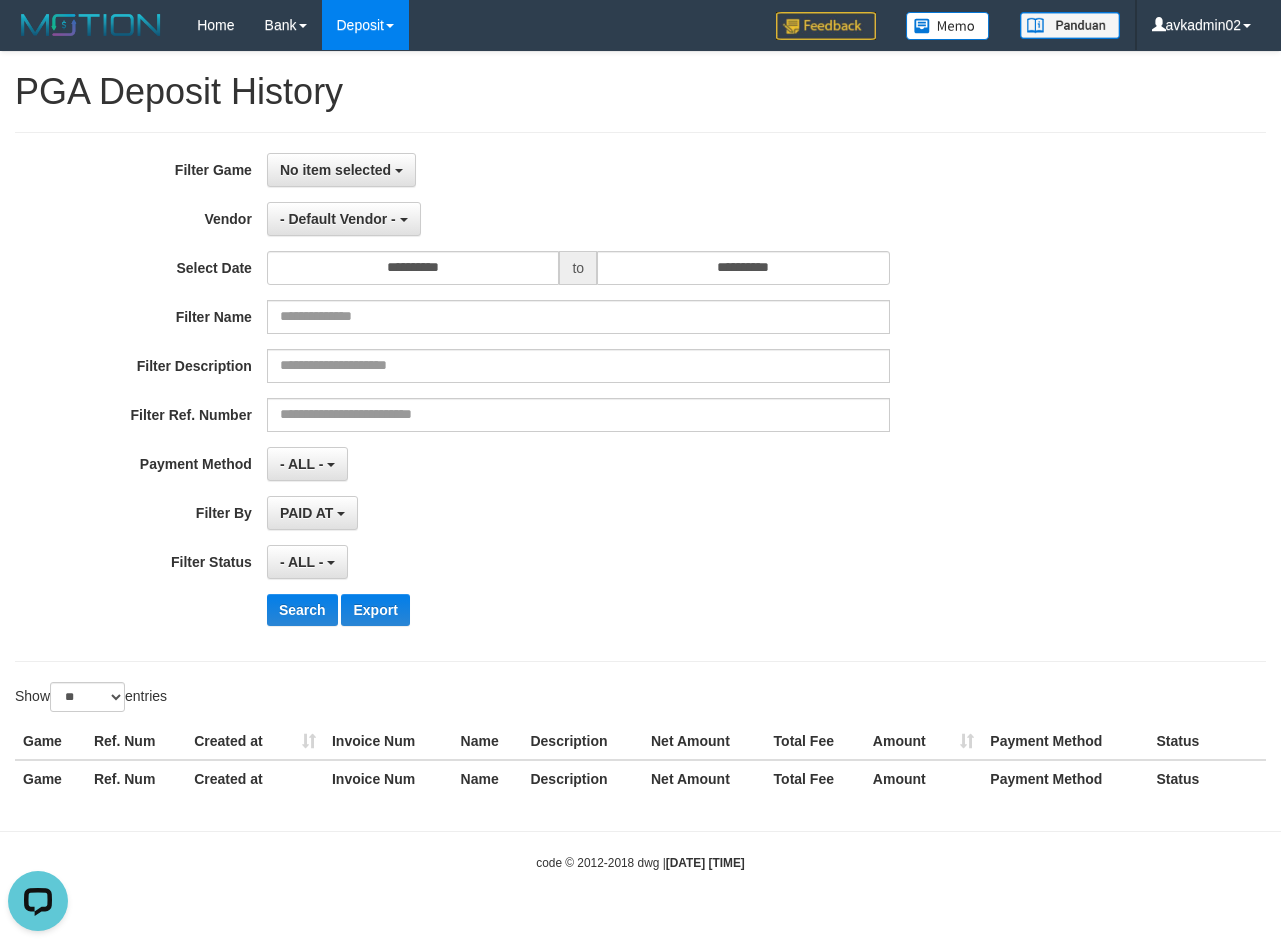 scroll, scrollTop: 0, scrollLeft: 0, axis: both 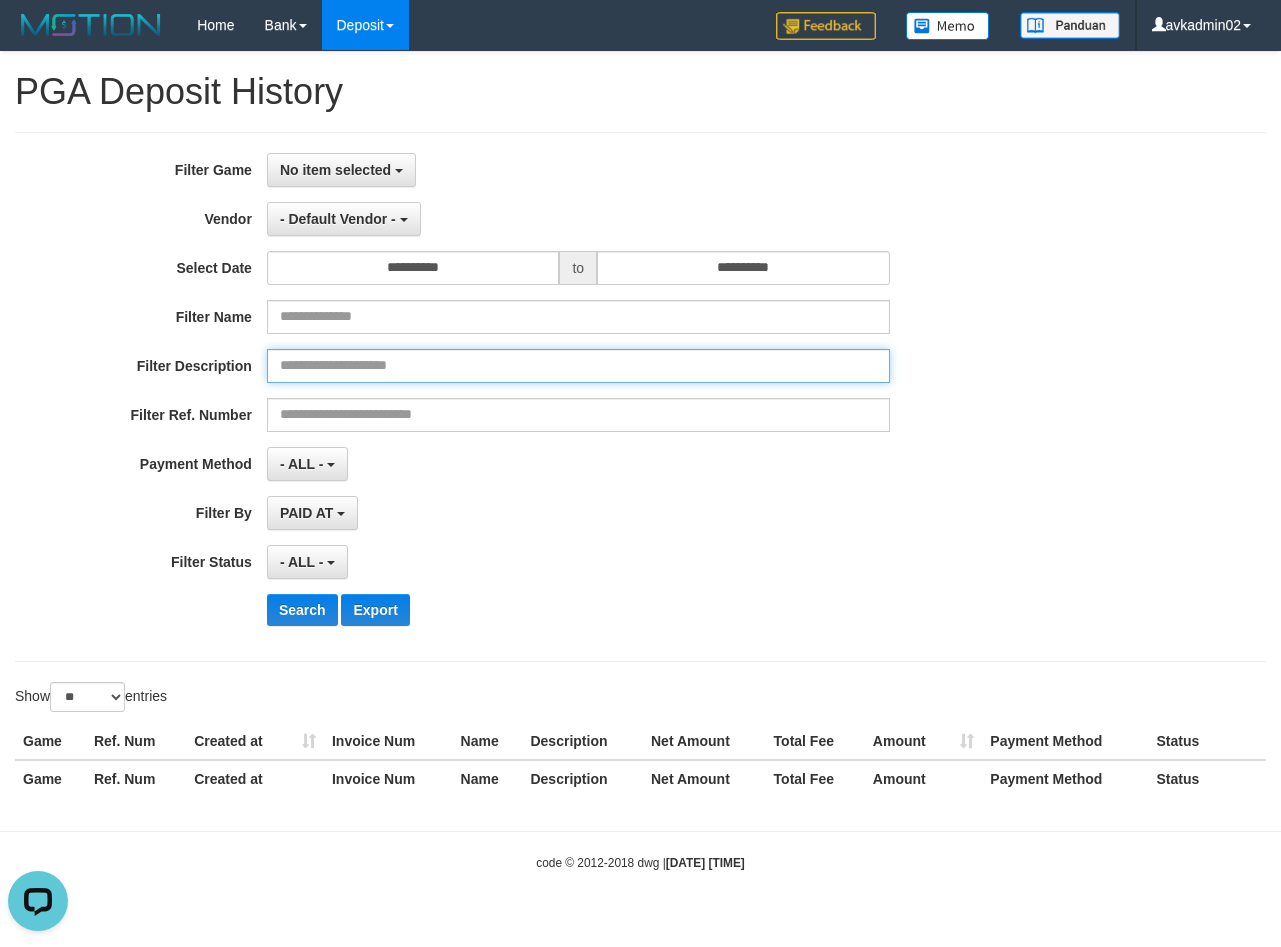 click at bounding box center [578, 366] 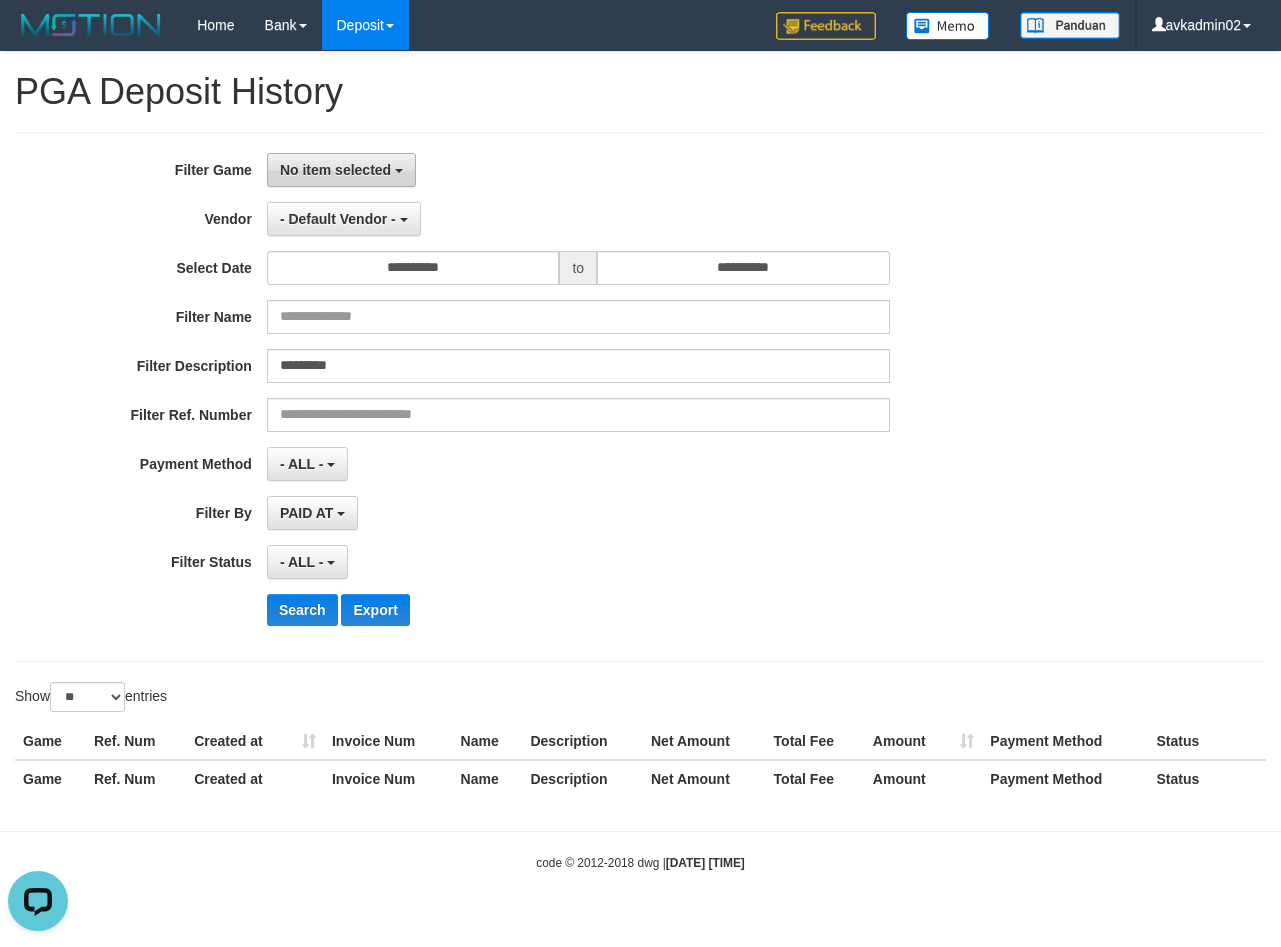 click on "No item selected" at bounding box center [335, 170] 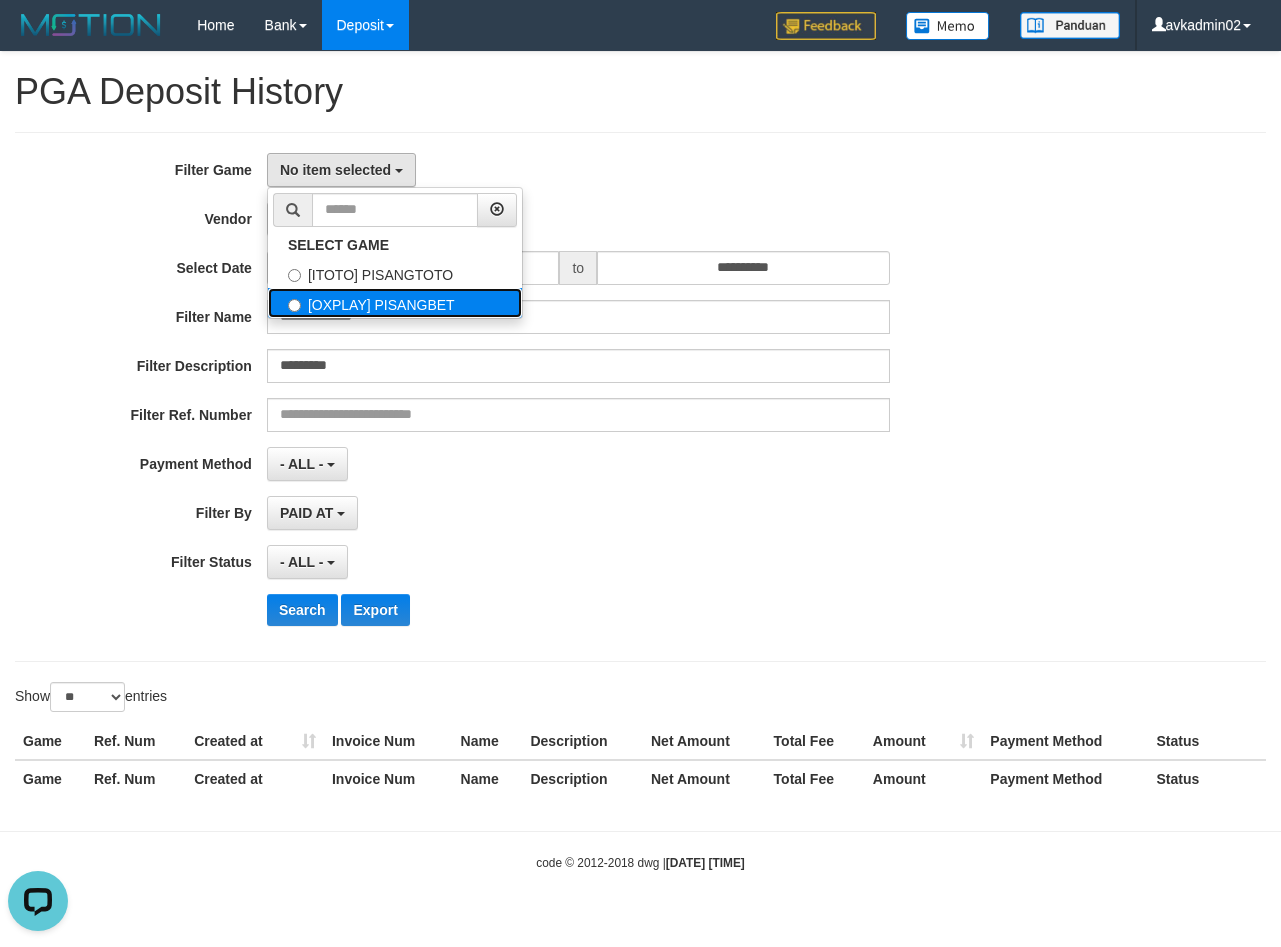 drag, startPoint x: 380, startPoint y: 309, endPoint x: 376, endPoint y: 342, distance: 33.24154 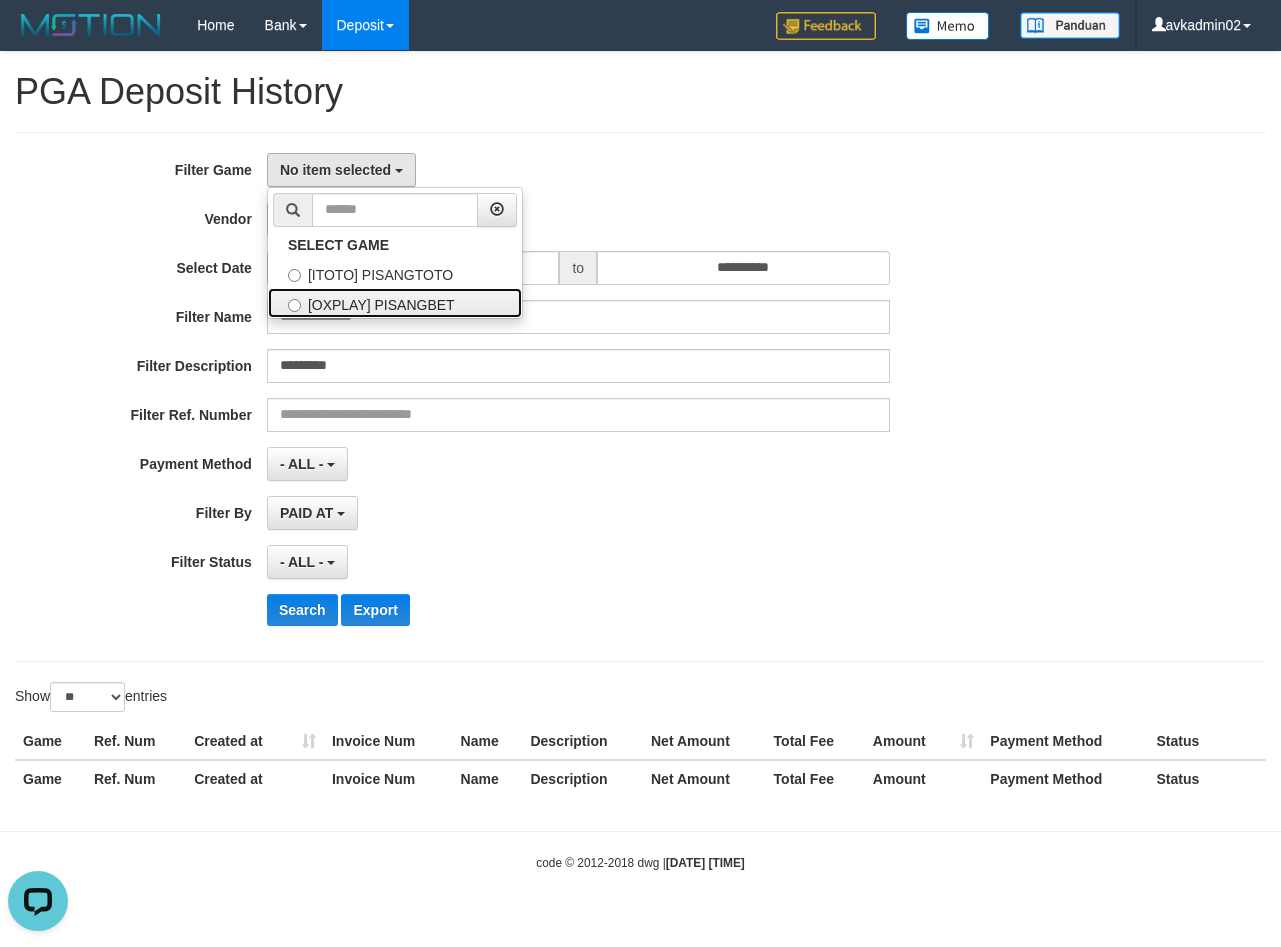 click on "[OXPLAY] PISANGBET" at bounding box center (395, 303) 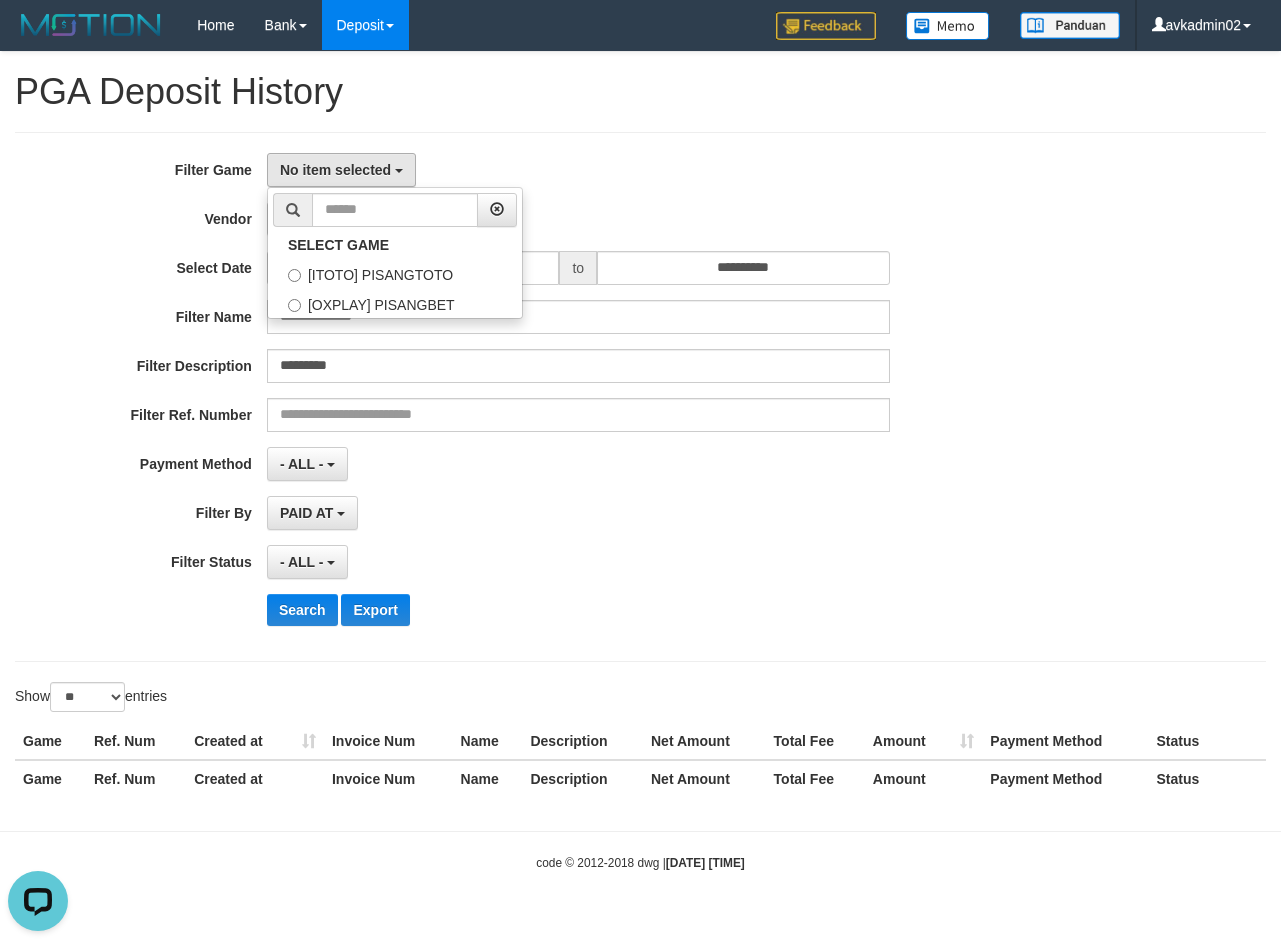 select on "***" 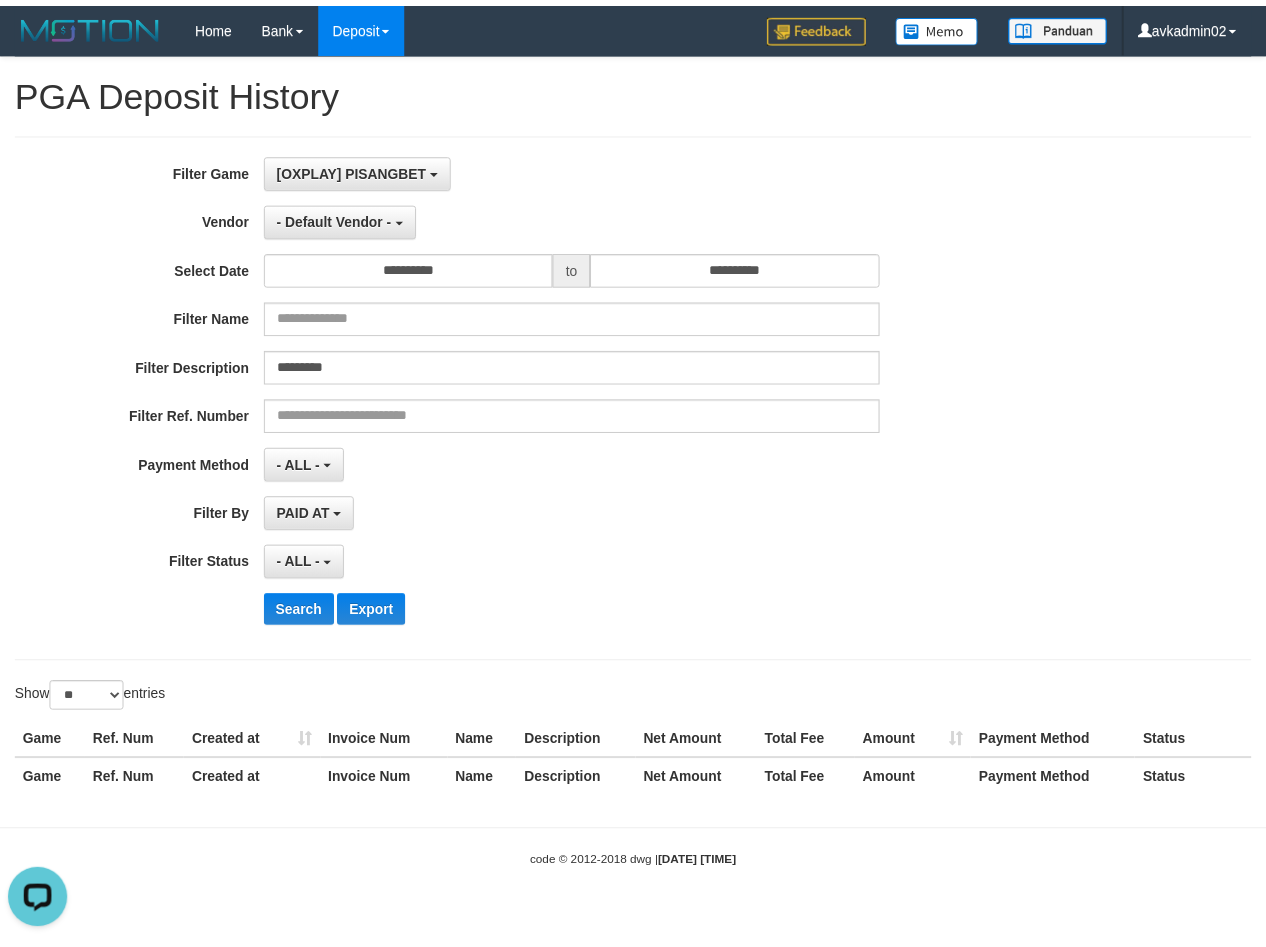 scroll, scrollTop: 35, scrollLeft: 0, axis: vertical 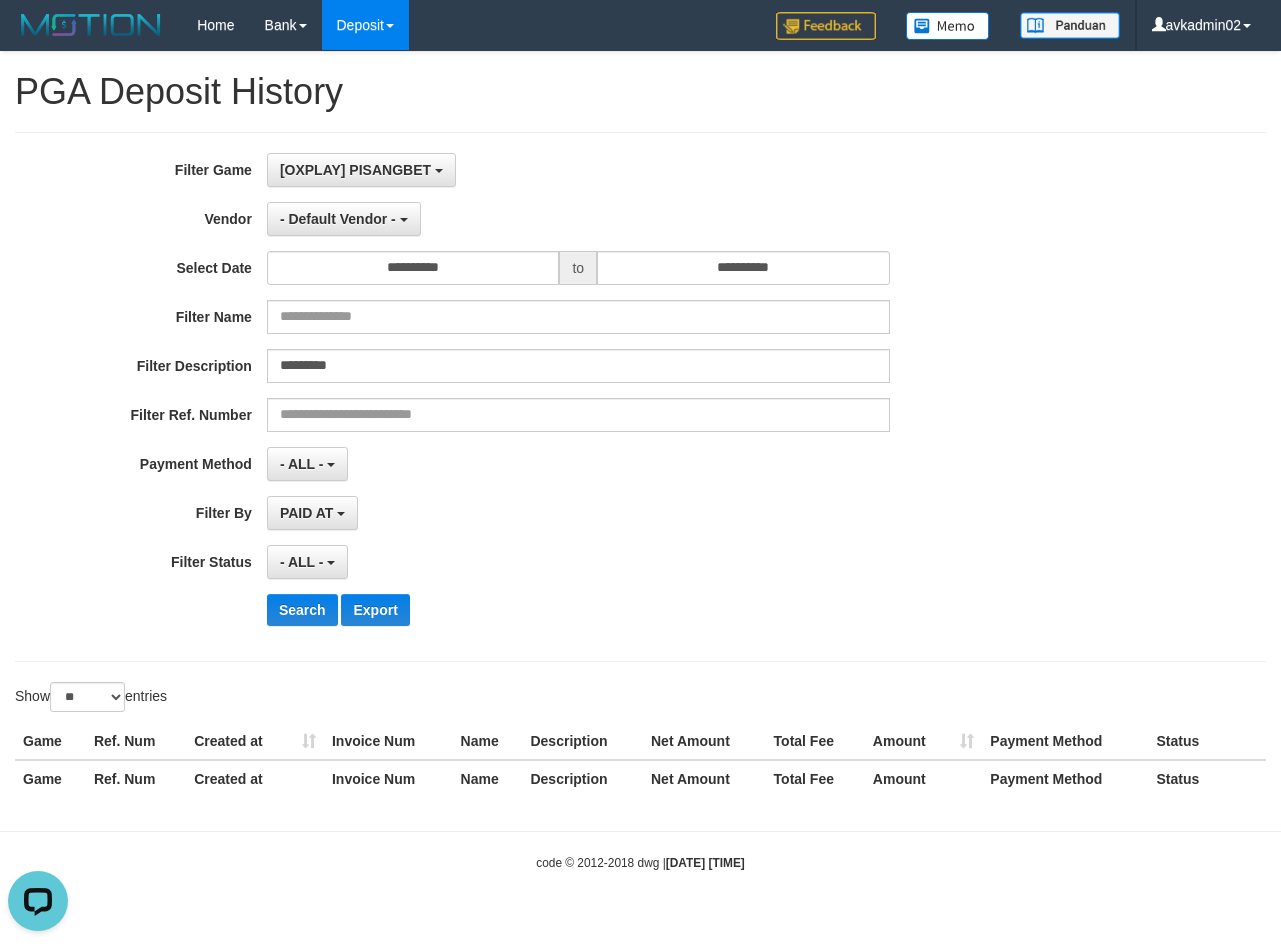 click on "**********" at bounding box center [534, 397] 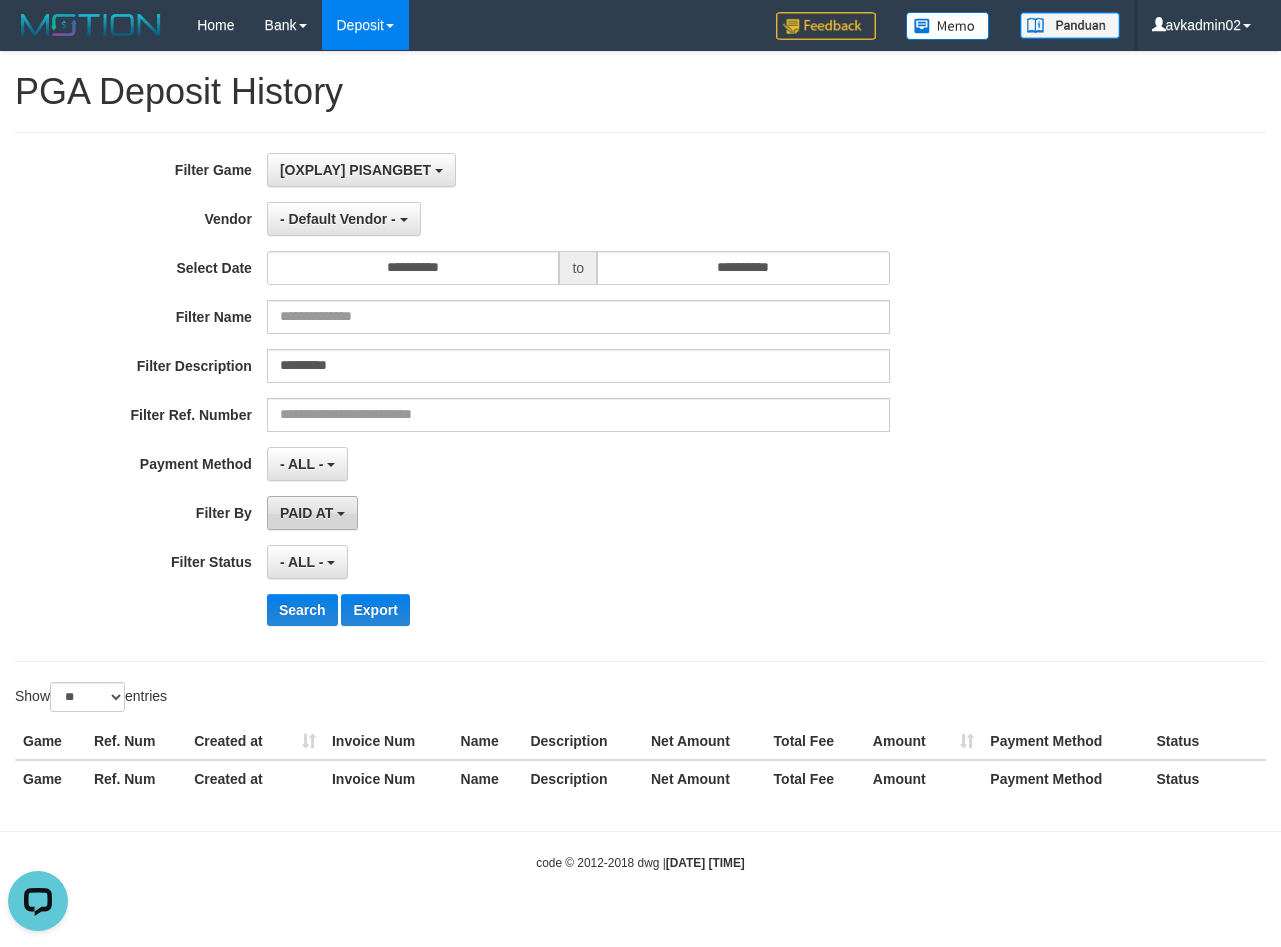 click on "PAID AT" at bounding box center [312, 513] 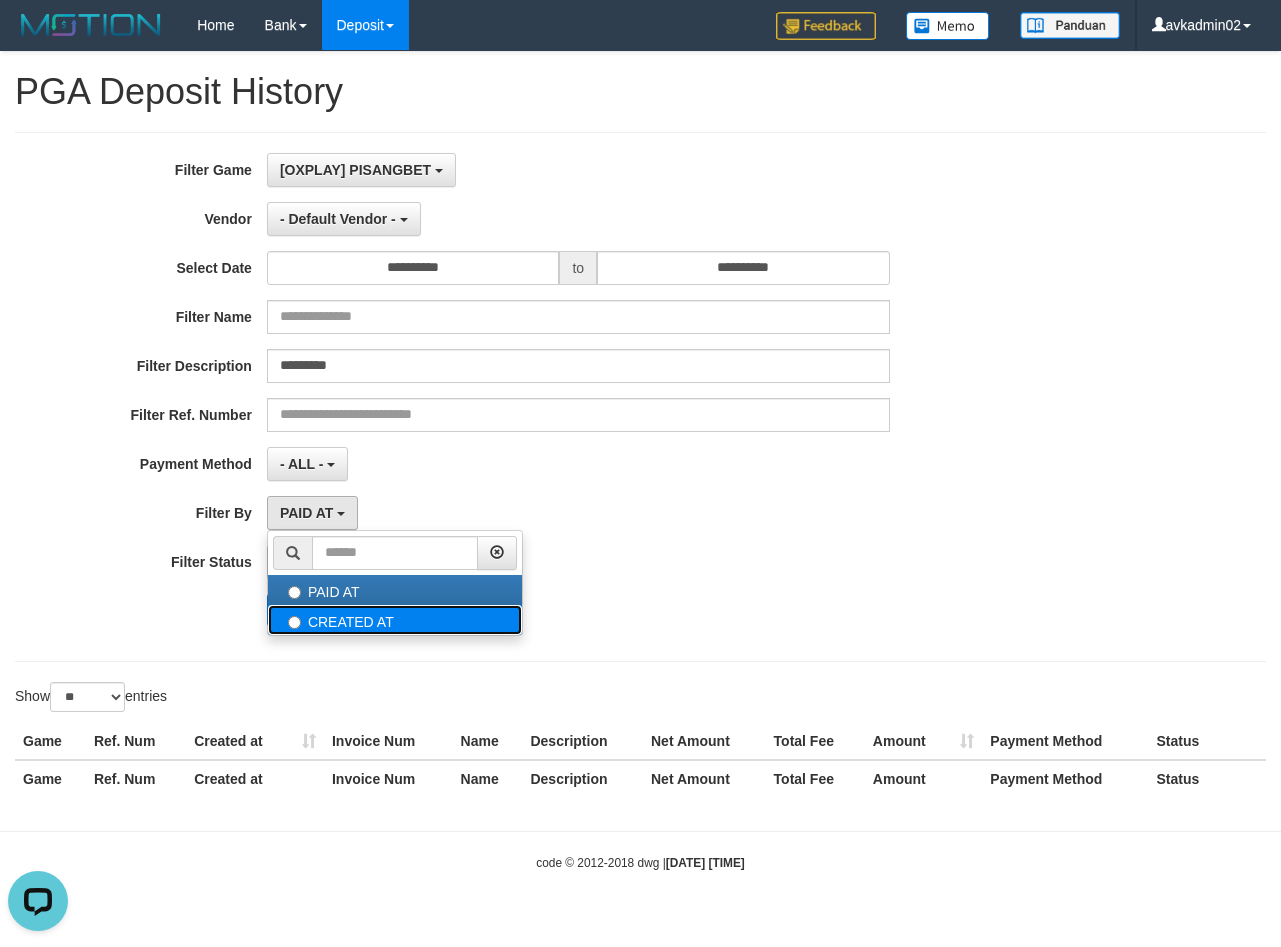 click on "CREATED AT" at bounding box center (395, 620) 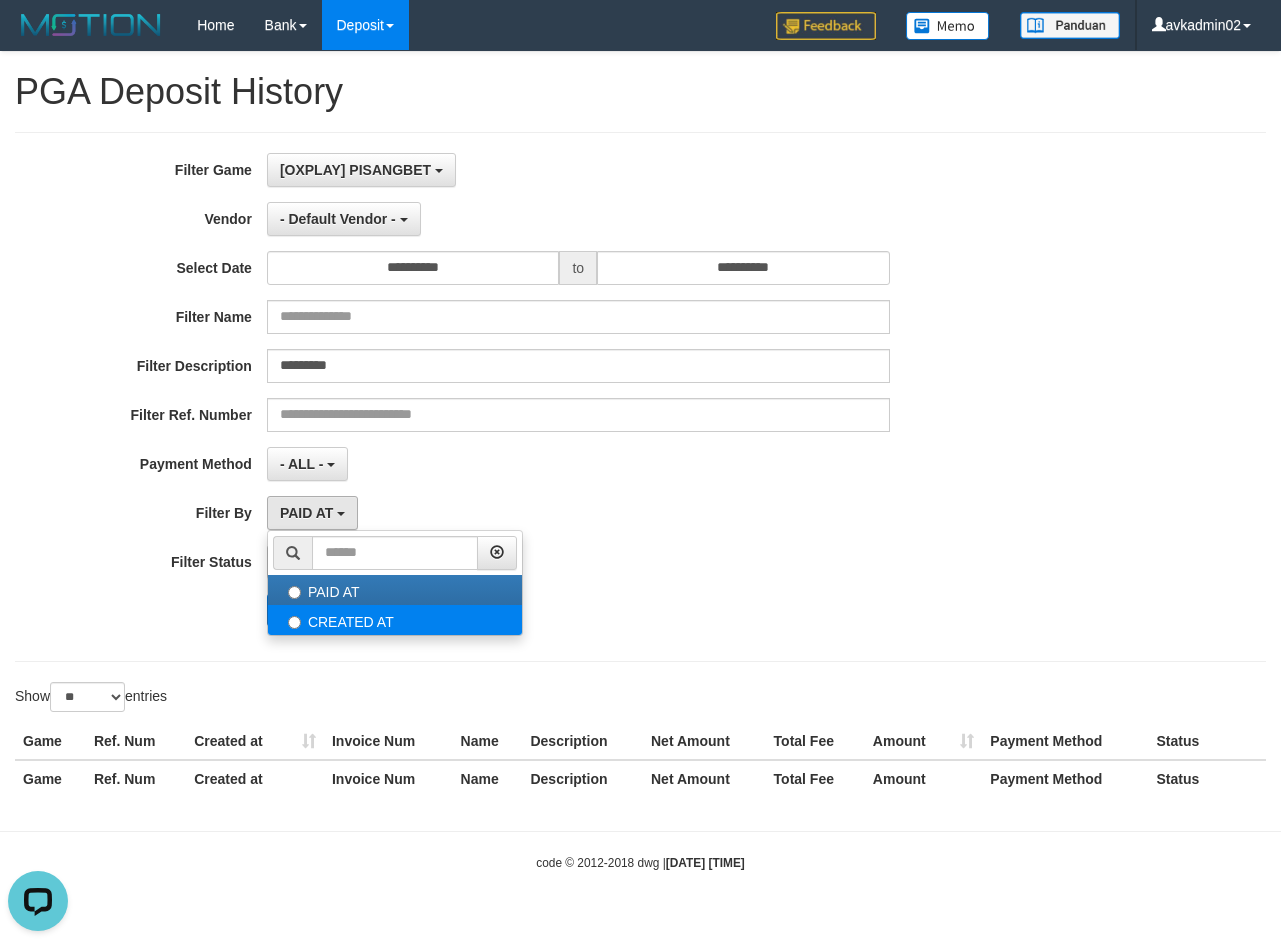 select on "*" 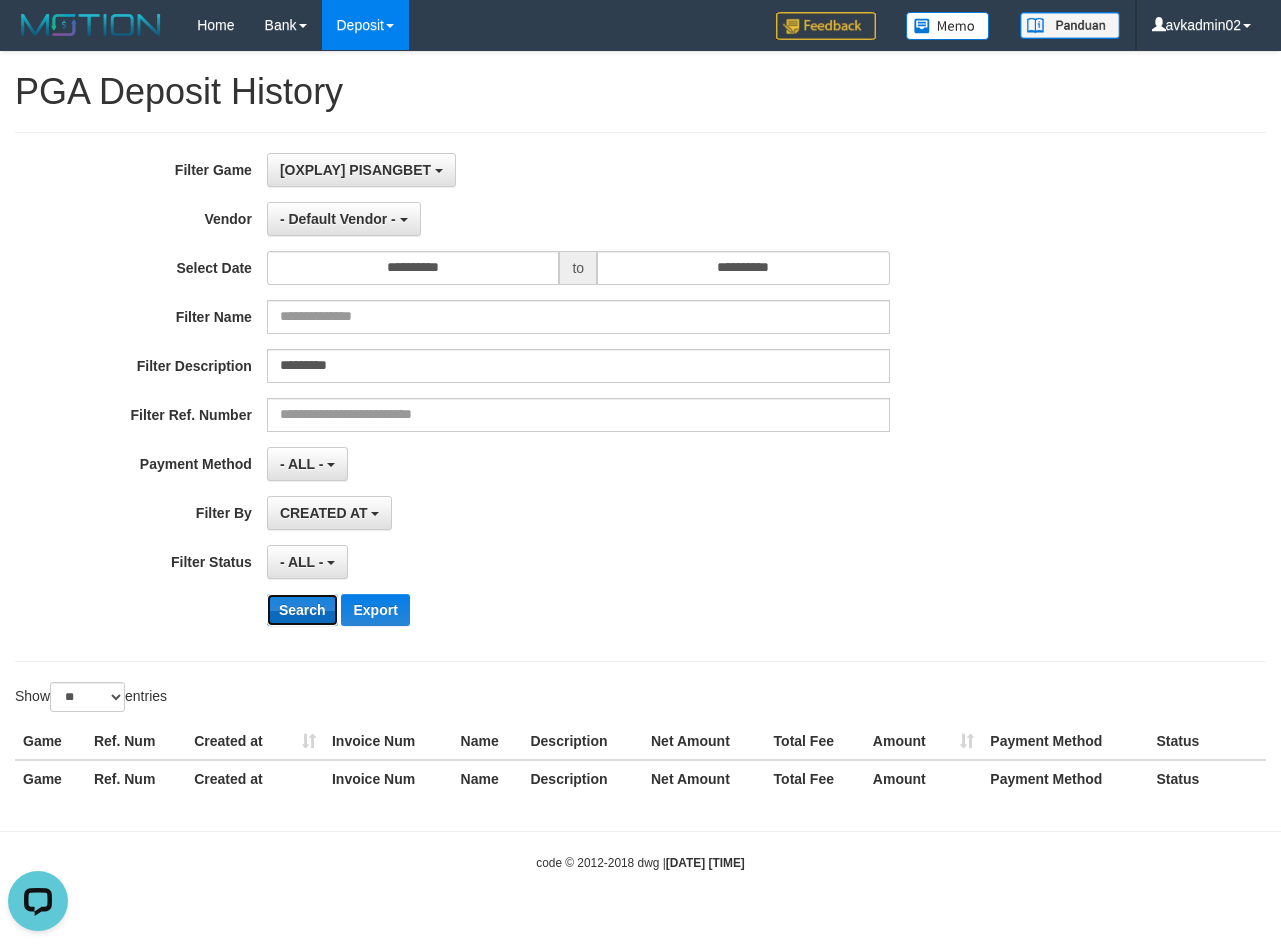 click on "Search" at bounding box center (302, 610) 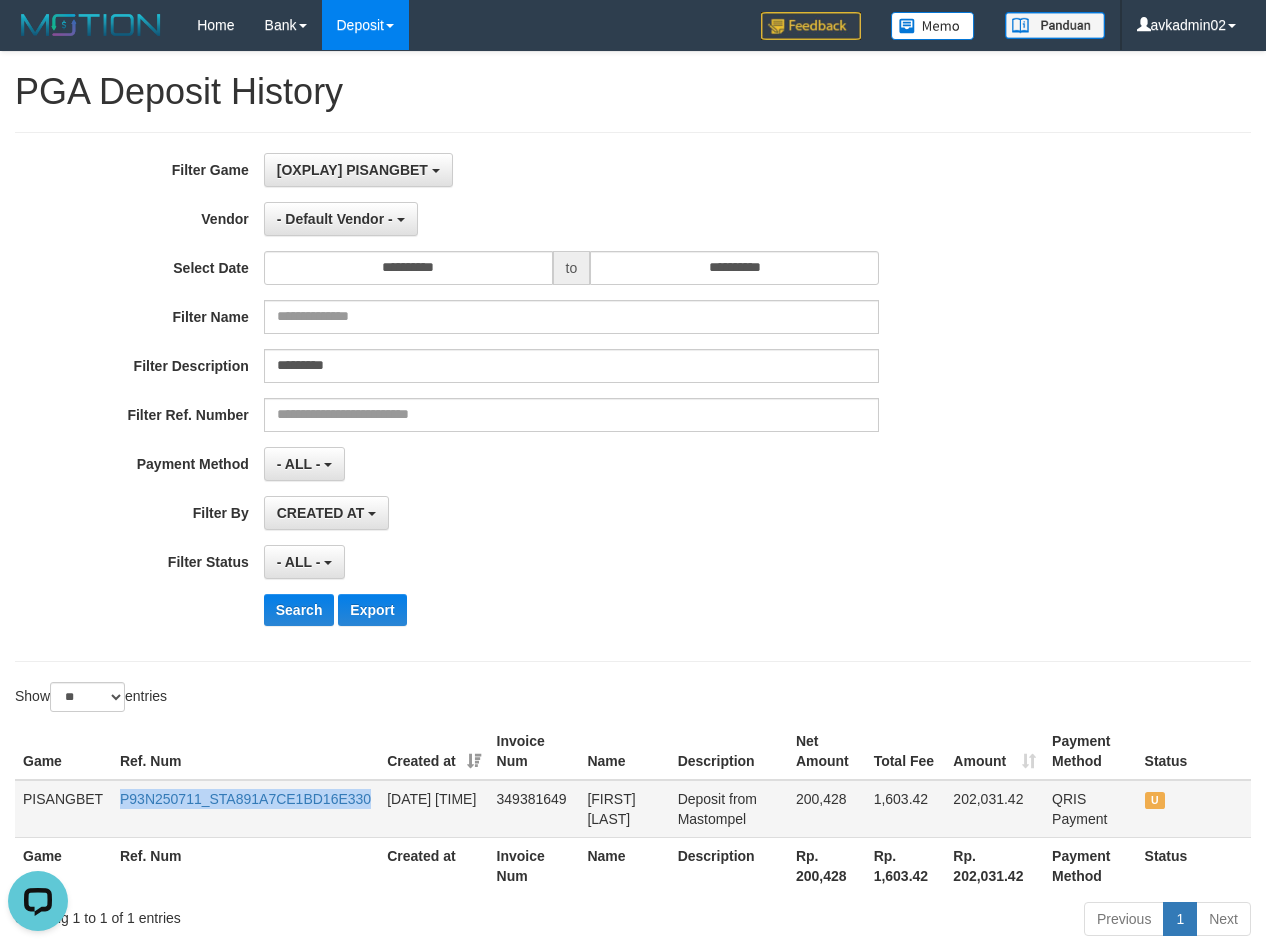 drag, startPoint x: 112, startPoint y: 786, endPoint x: 372, endPoint y: 789, distance: 260.0173 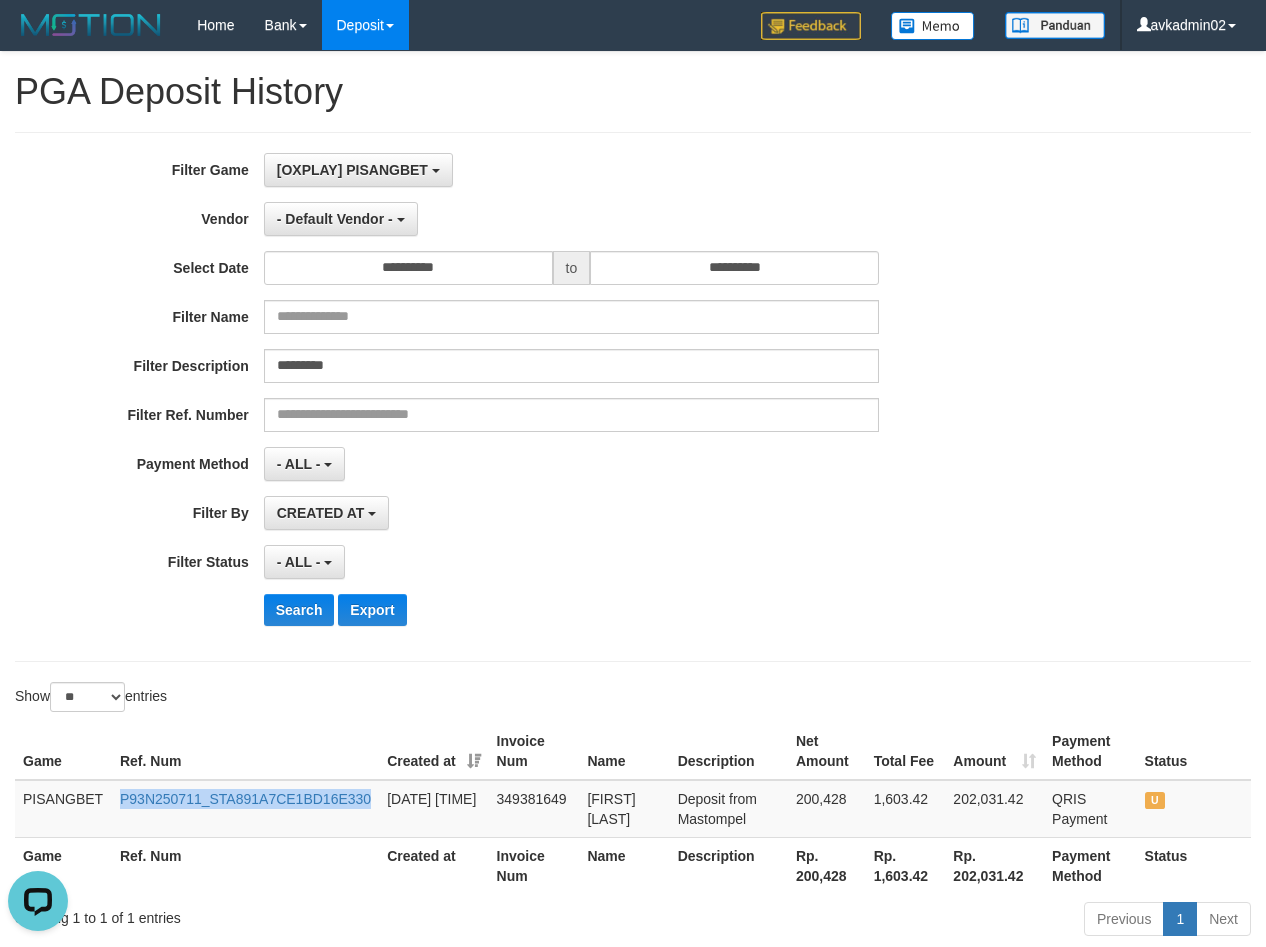 copy on "P93N250711_STA891A7CE1BD16E330" 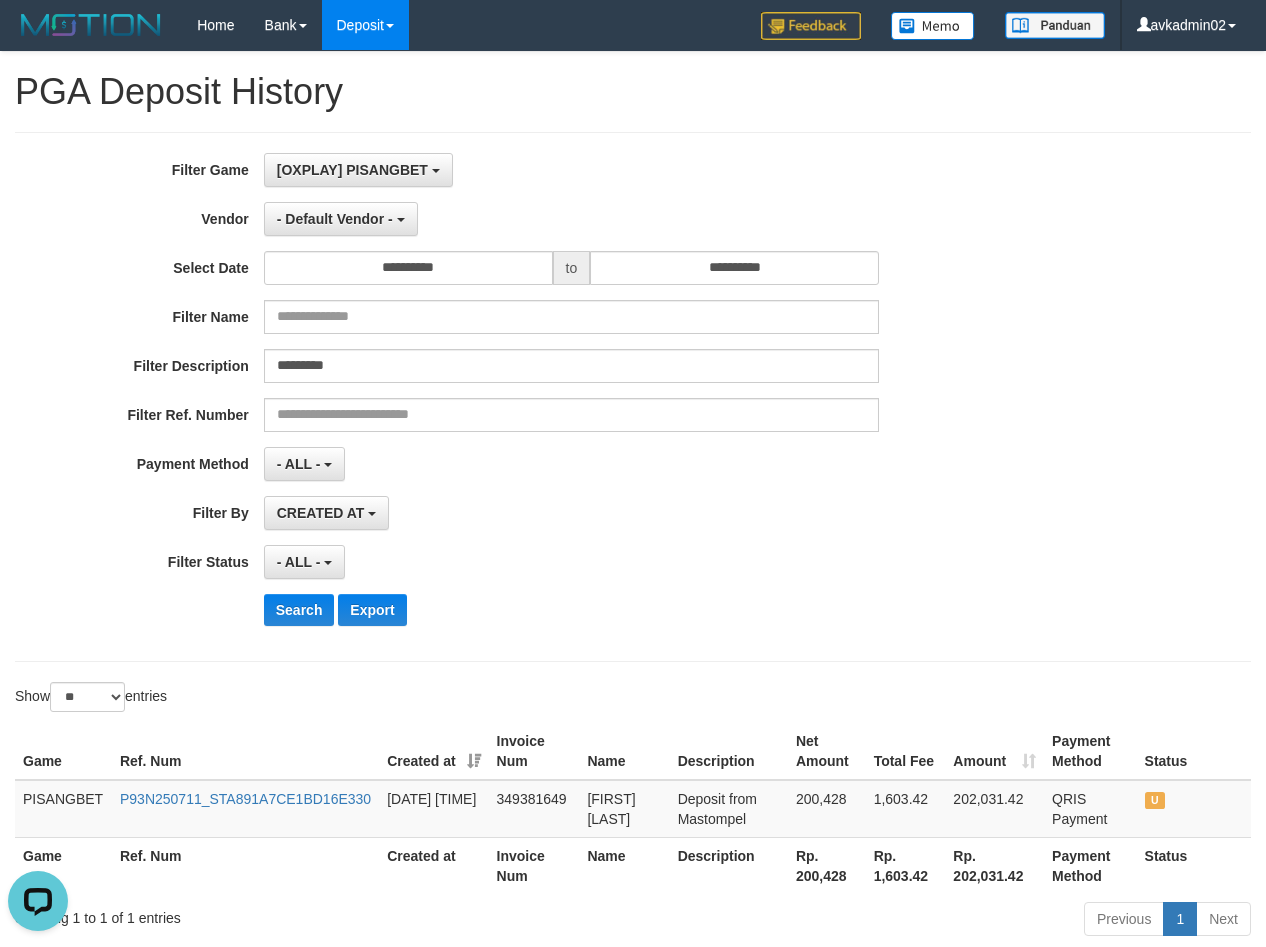 click on "Ref. Num" at bounding box center (245, 865) 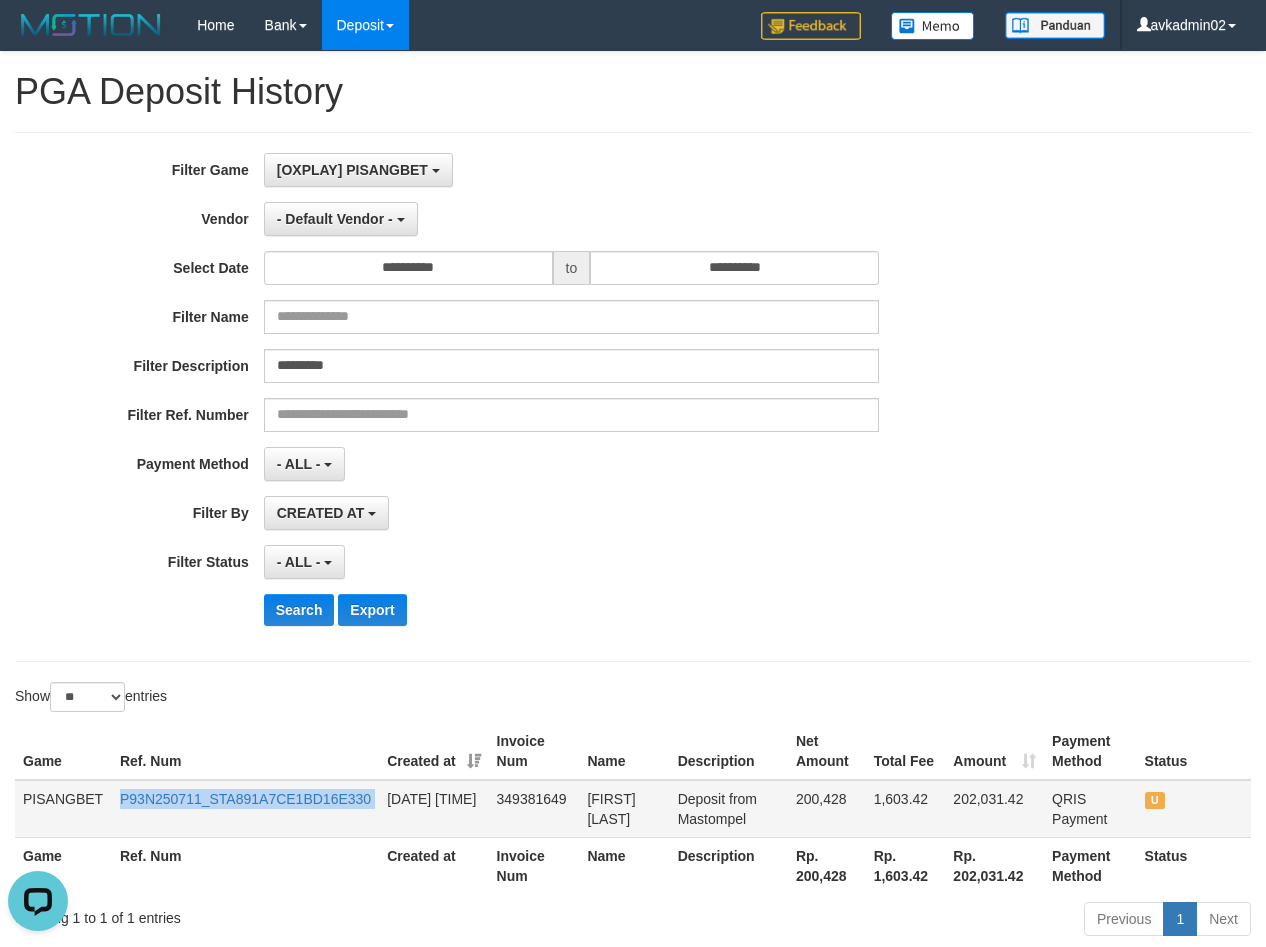 drag, startPoint x: 113, startPoint y: 790, endPoint x: 380, endPoint y: 796, distance: 267.0674 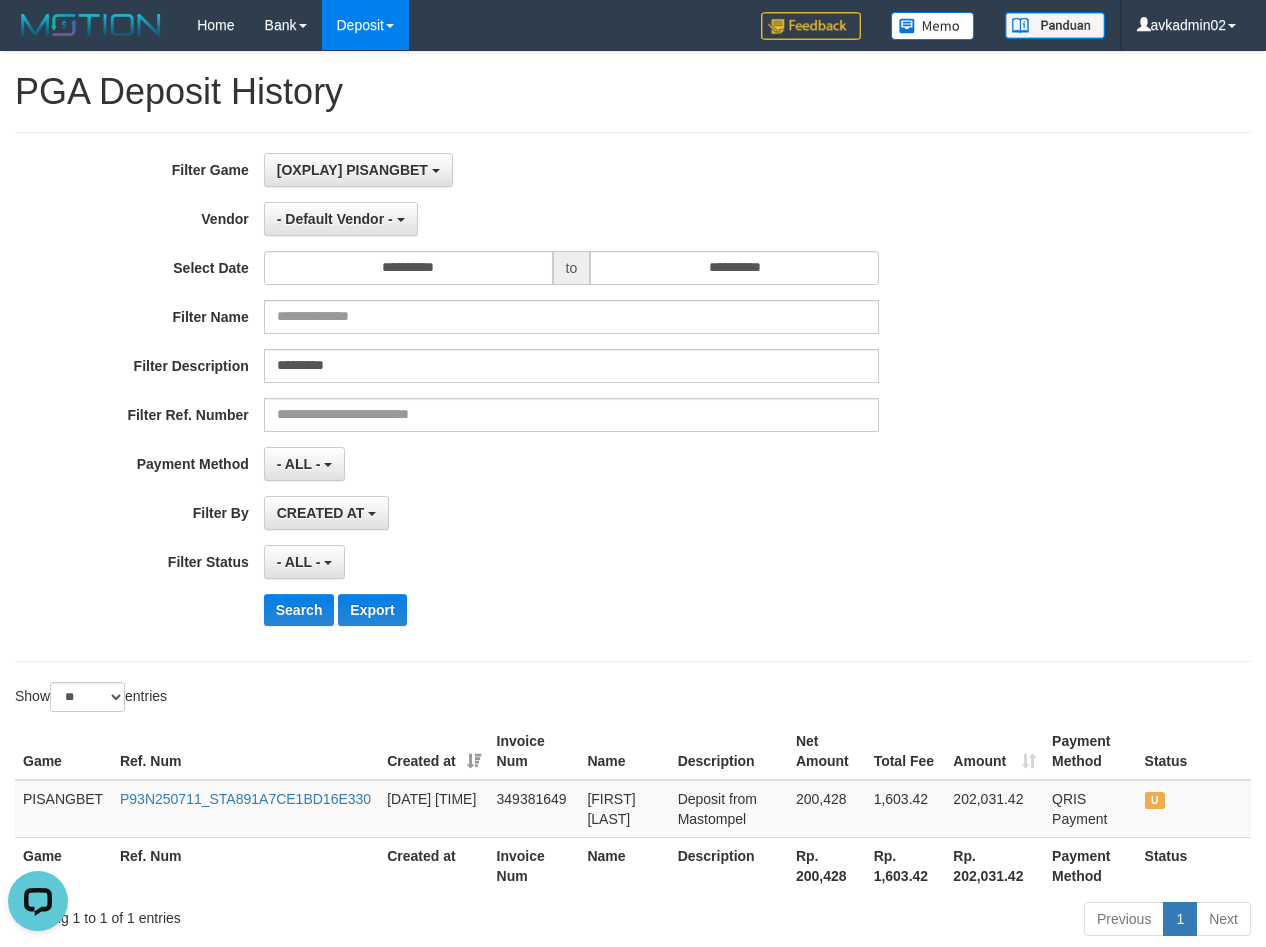 click on "Ref. Num" at bounding box center (245, 751) 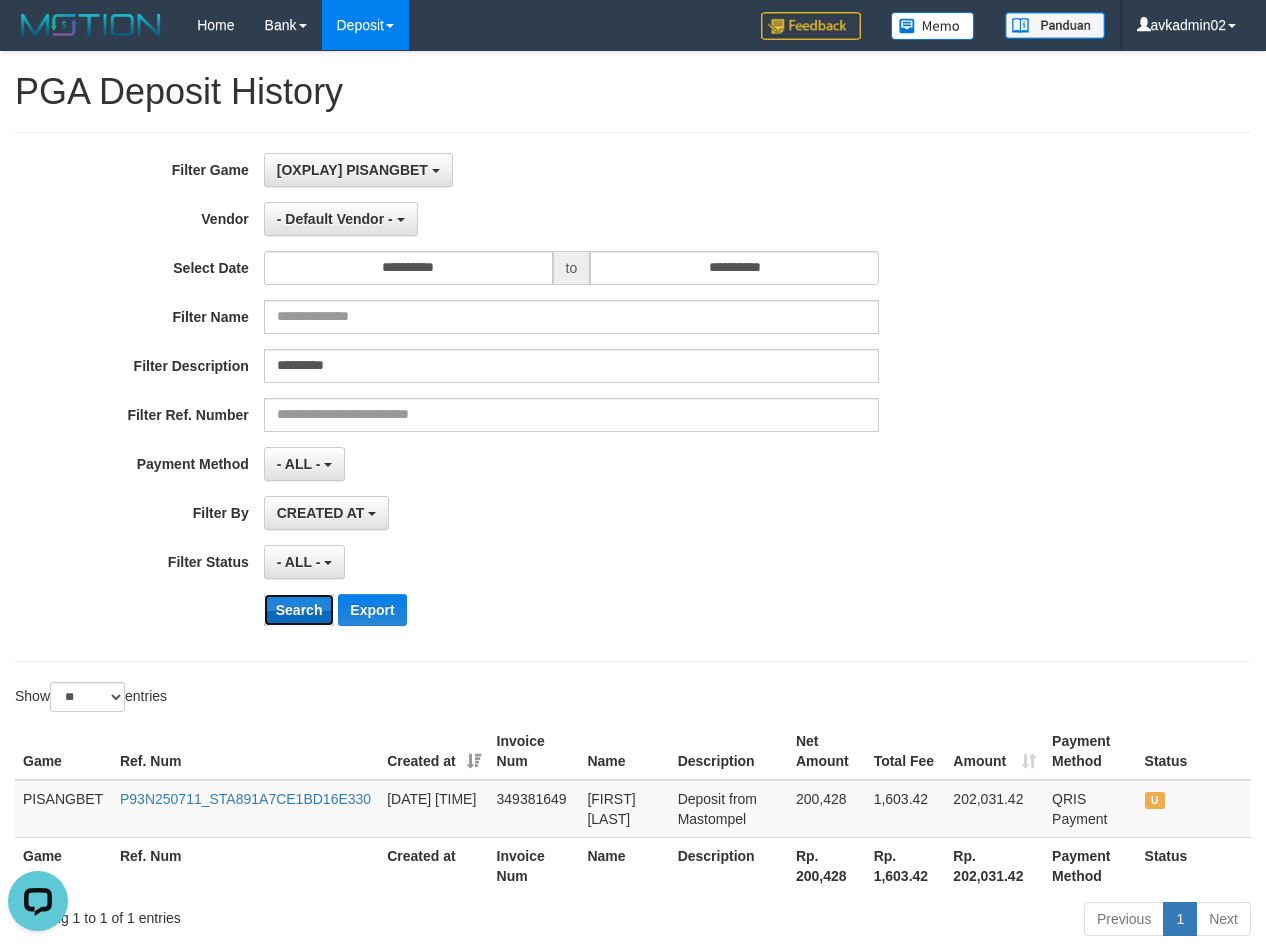 click on "Search" at bounding box center (299, 610) 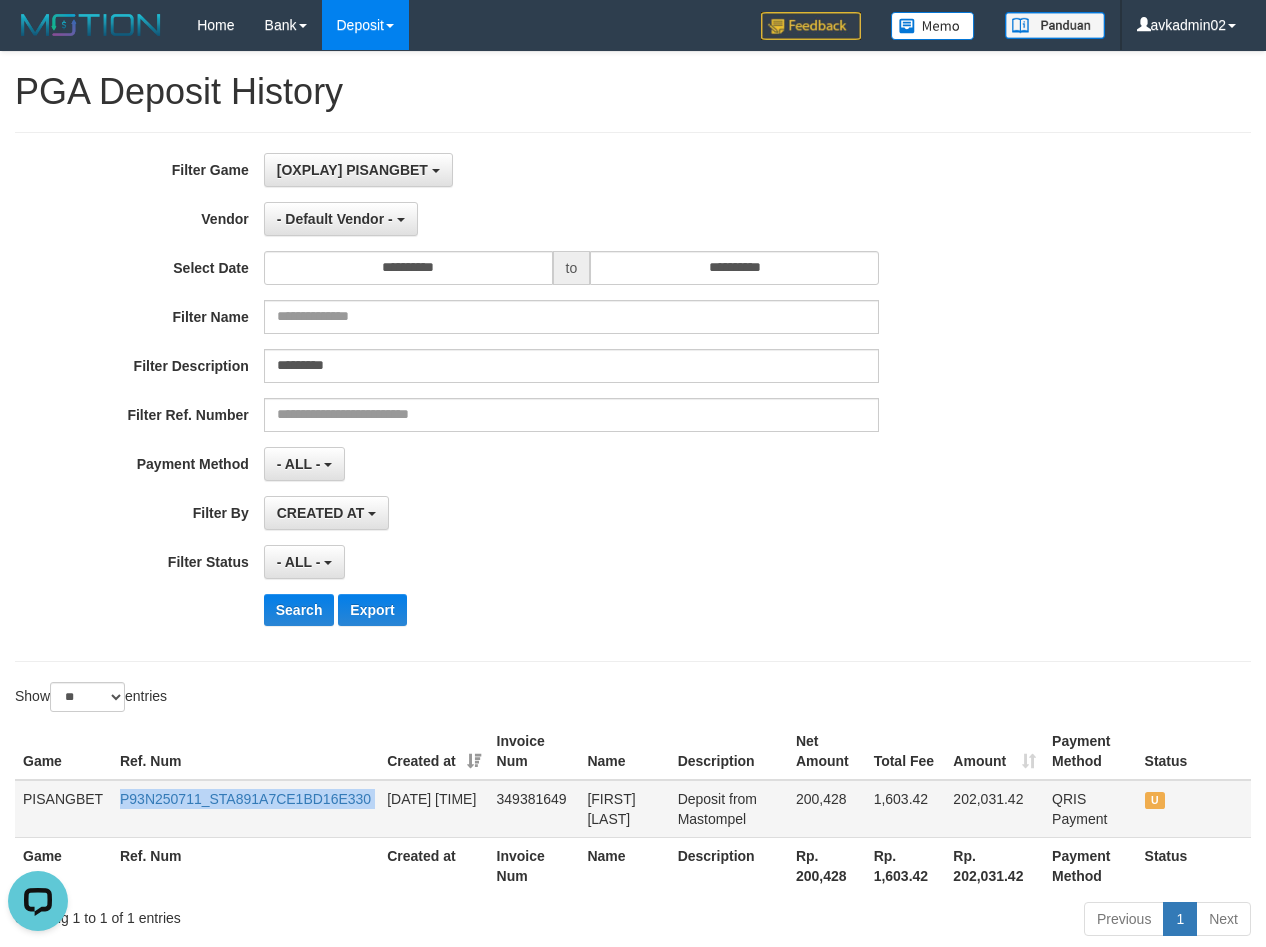 drag, startPoint x: 107, startPoint y: 790, endPoint x: 379, endPoint y: 786, distance: 272.02942 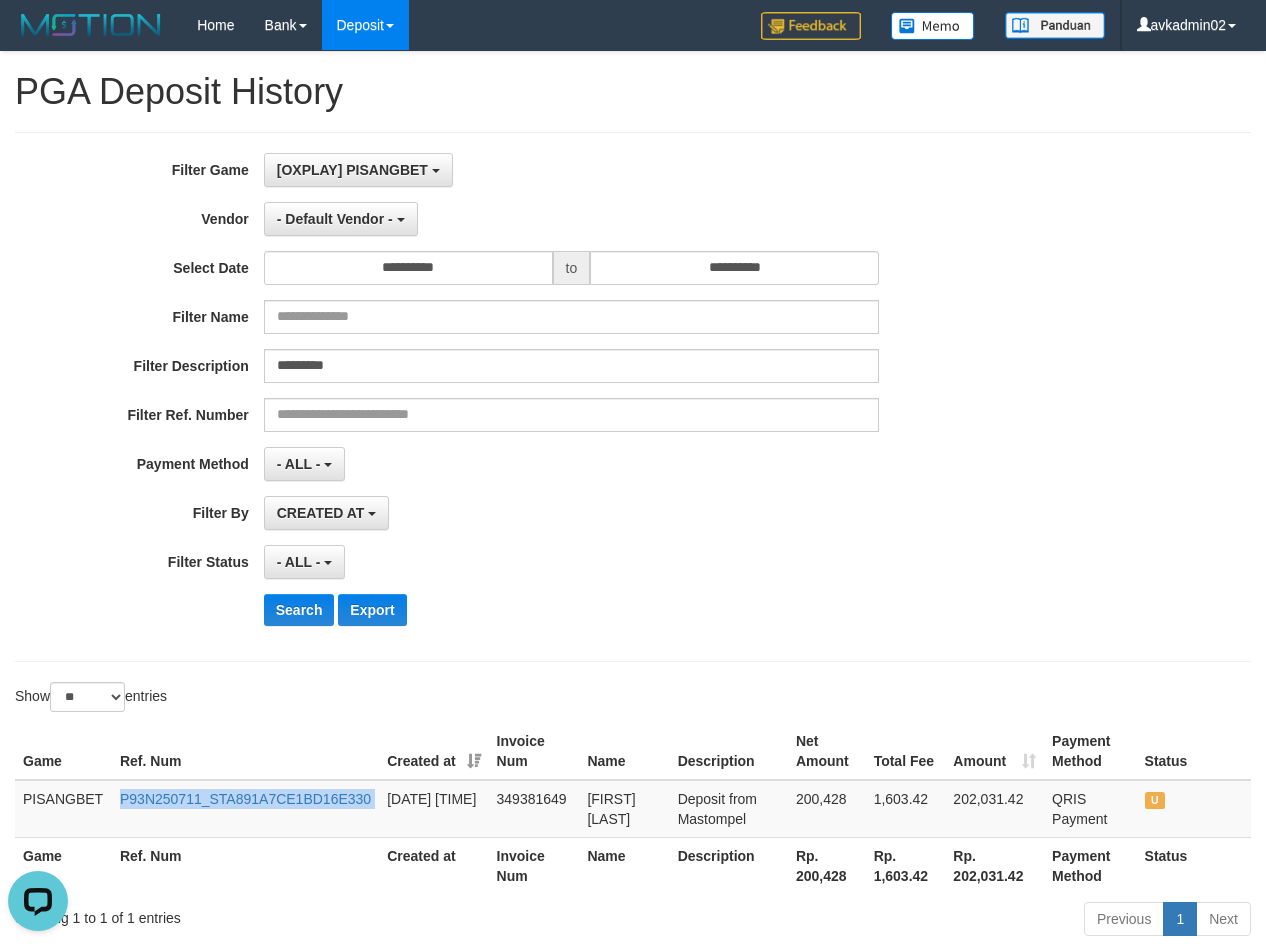 copy on "P93N250711_STA891A7CE1BD16E330" 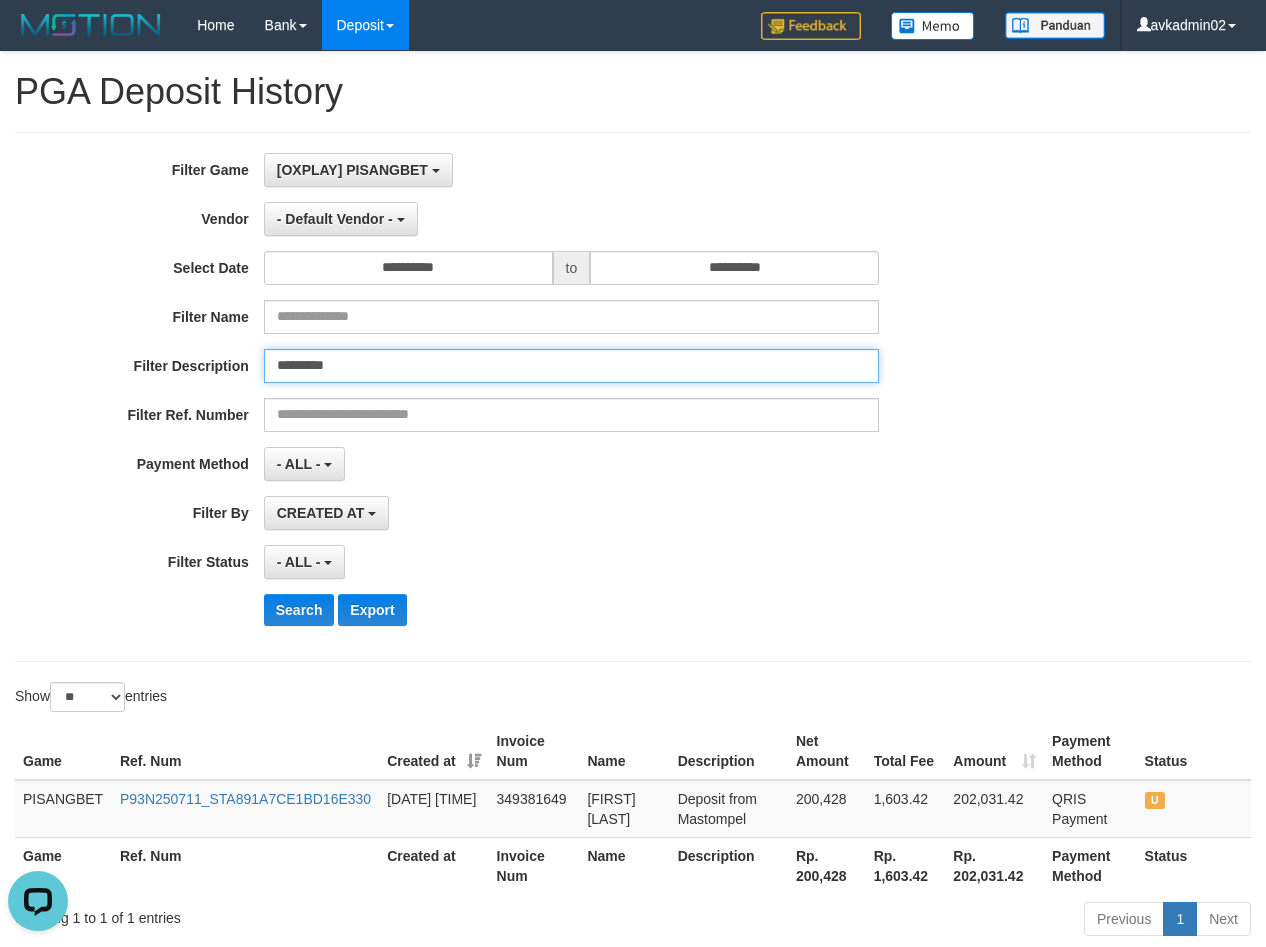 click on "*********" at bounding box center (571, 366) 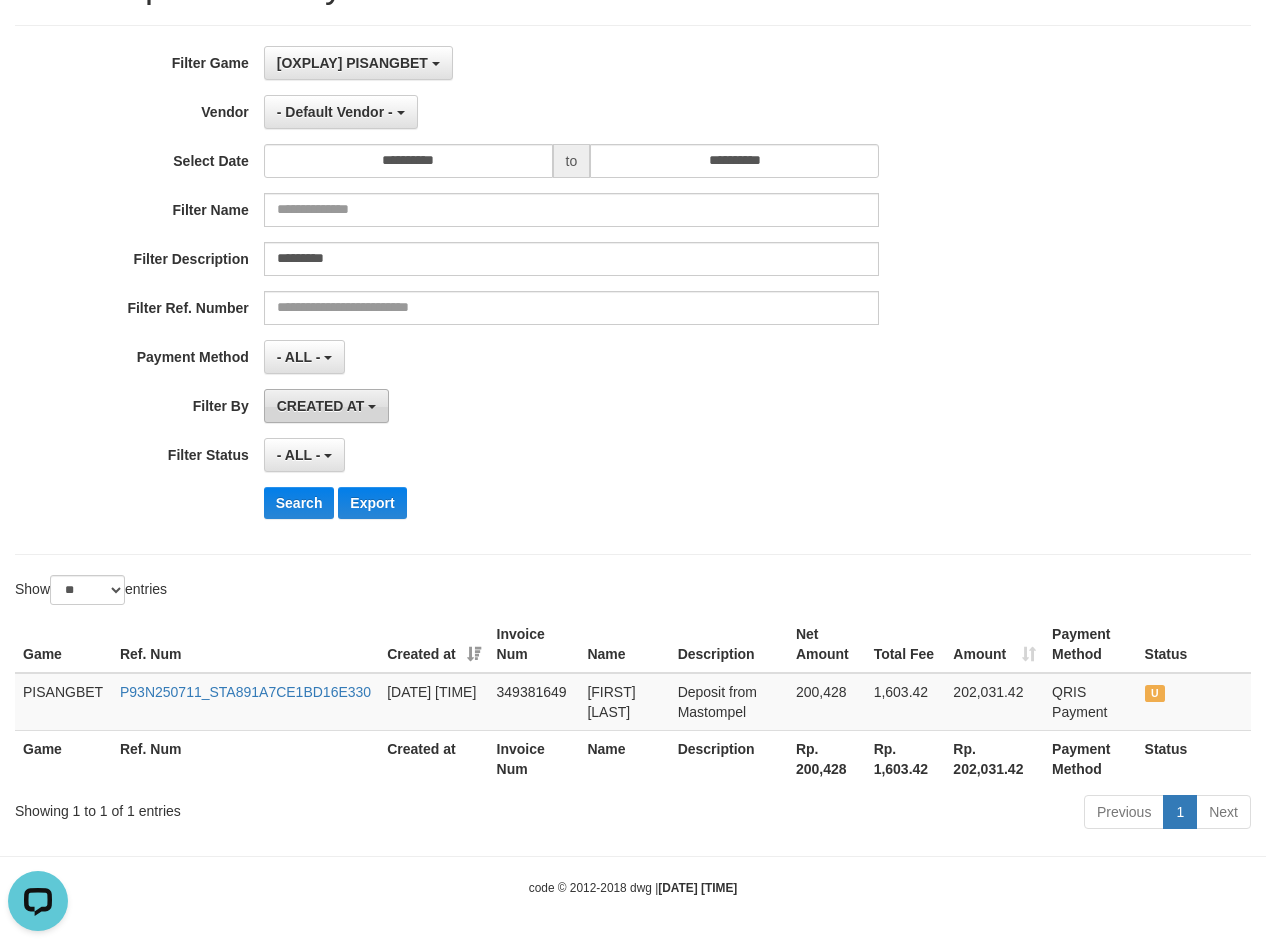 click on "CREATED AT" at bounding box center [321, 406] 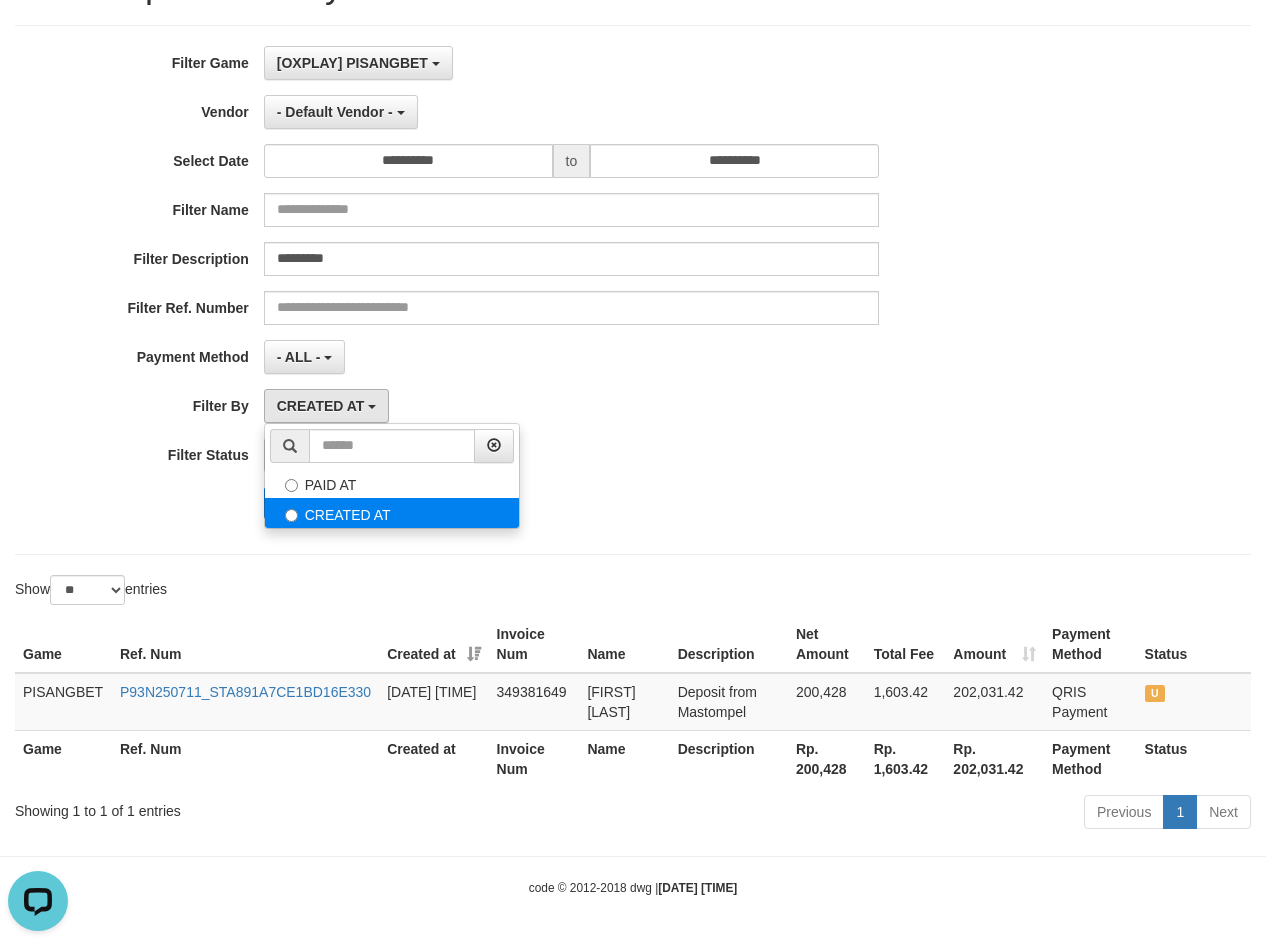 click on "CREATED AT" at bounding box center [392, 513] 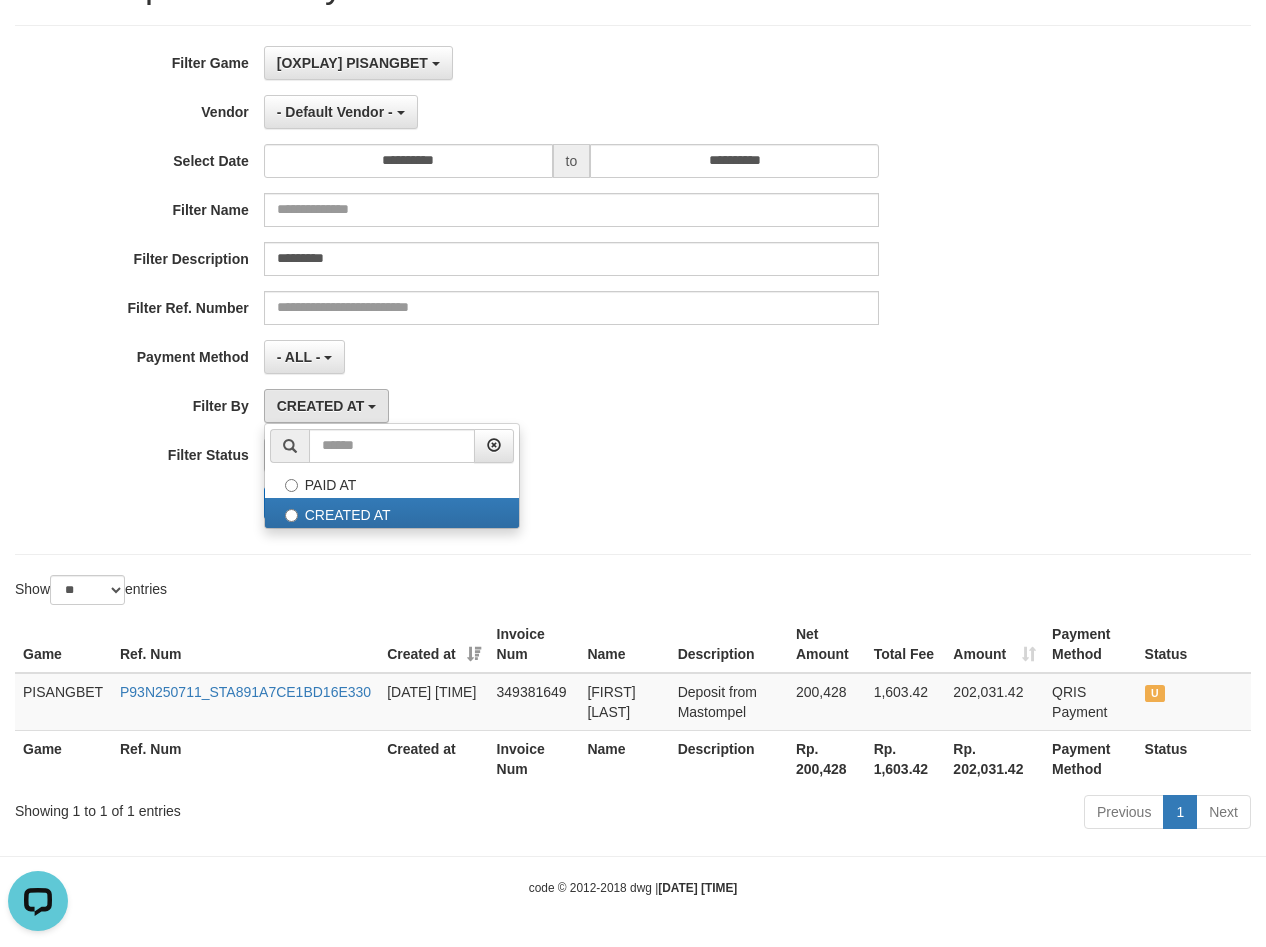 click on "**********" at bounding box center [527, 290] 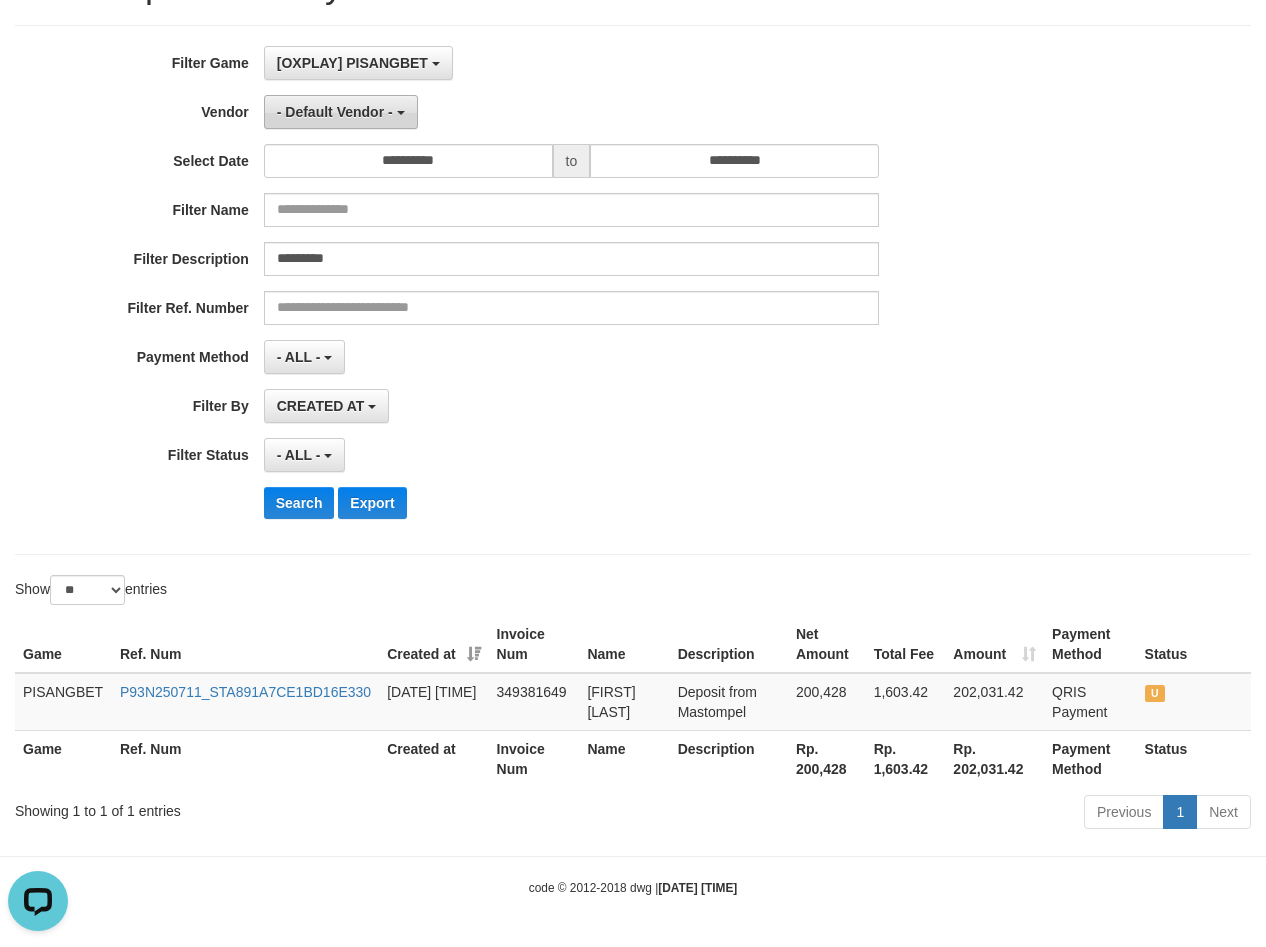 click on "- Default Vendor -" at bounding box center (341, 112) 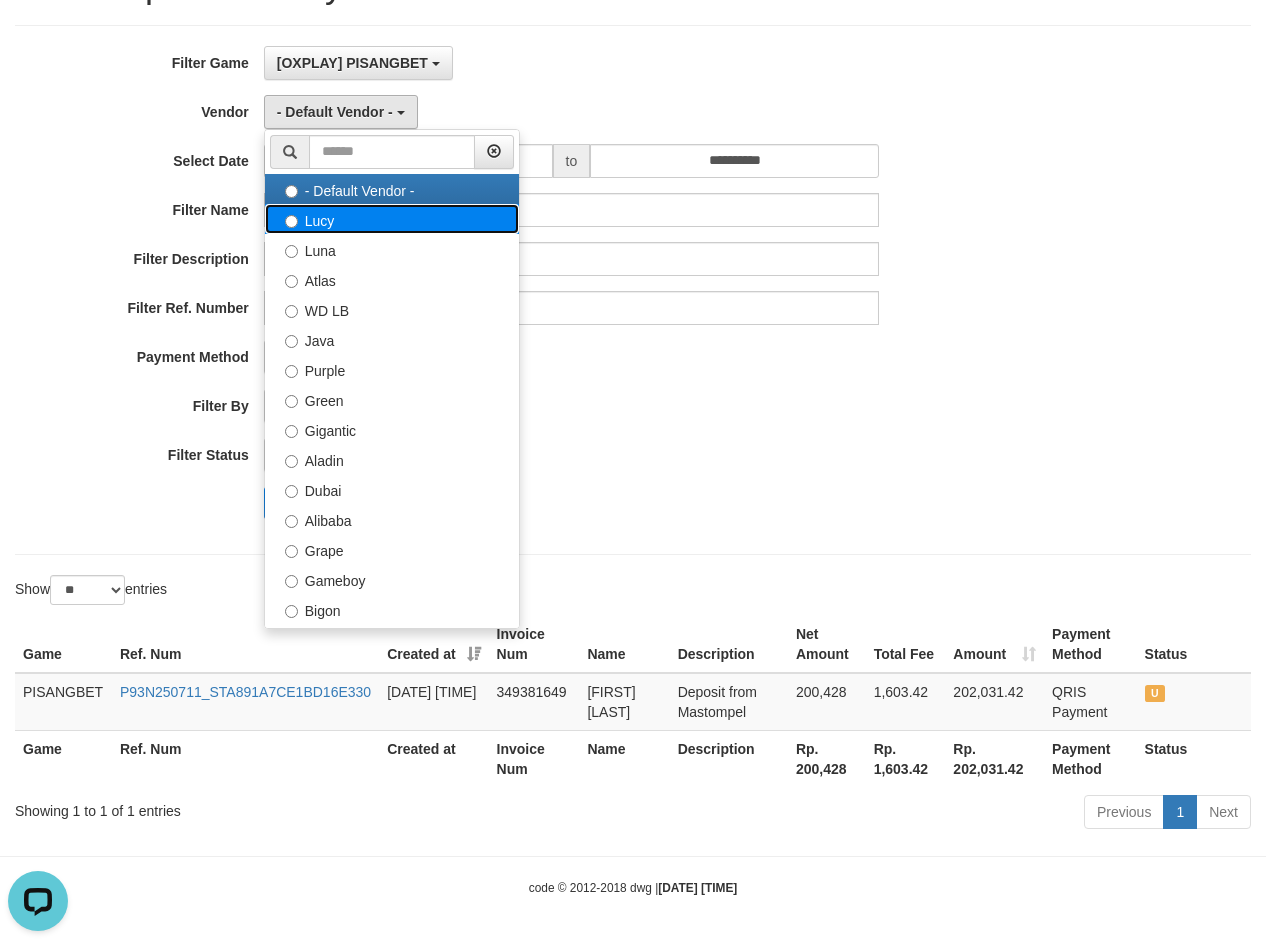 click on "Lucy" at bounding box center [392, 219] 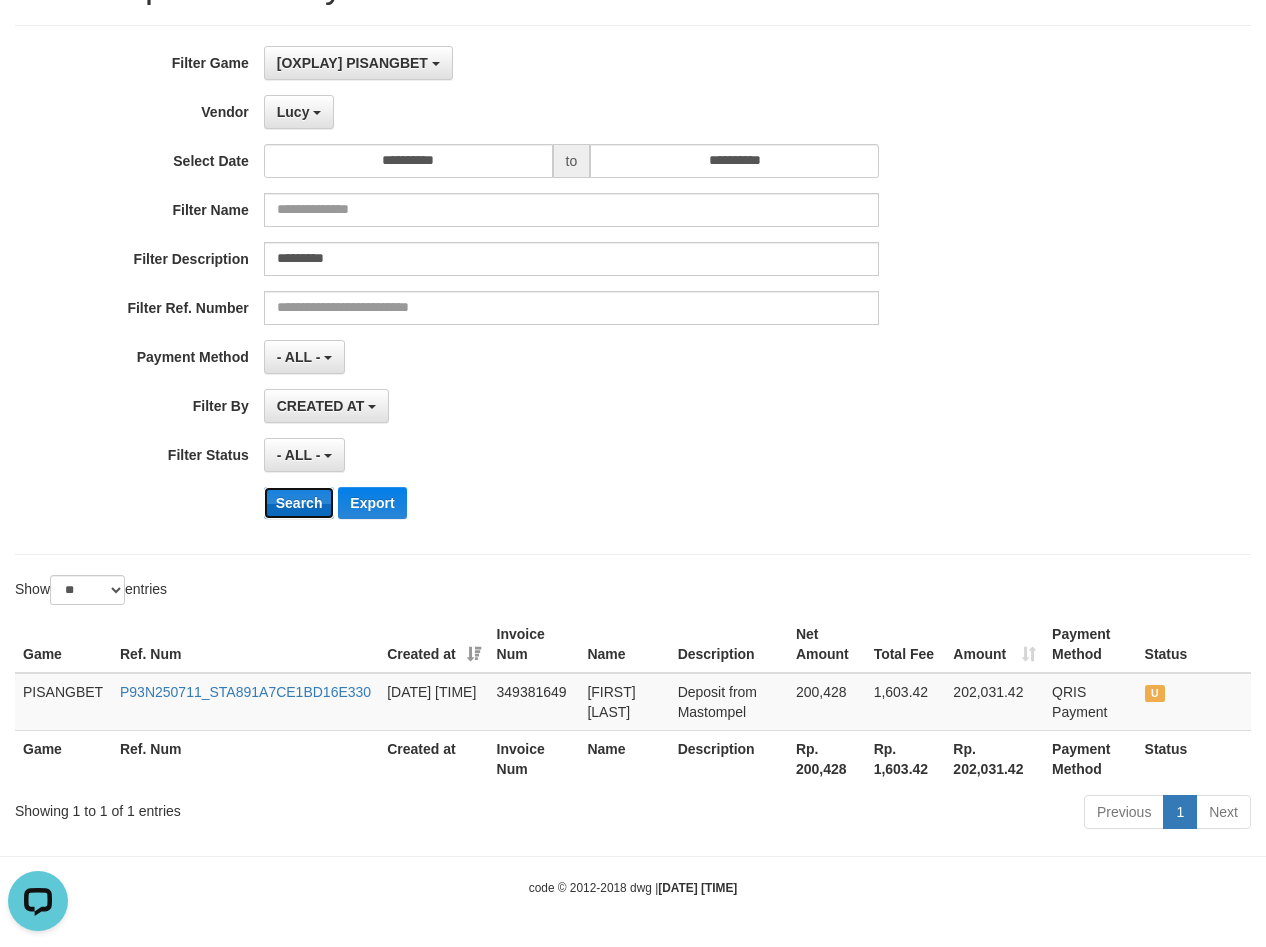 click on "Search" at bounding box center [299, 503] 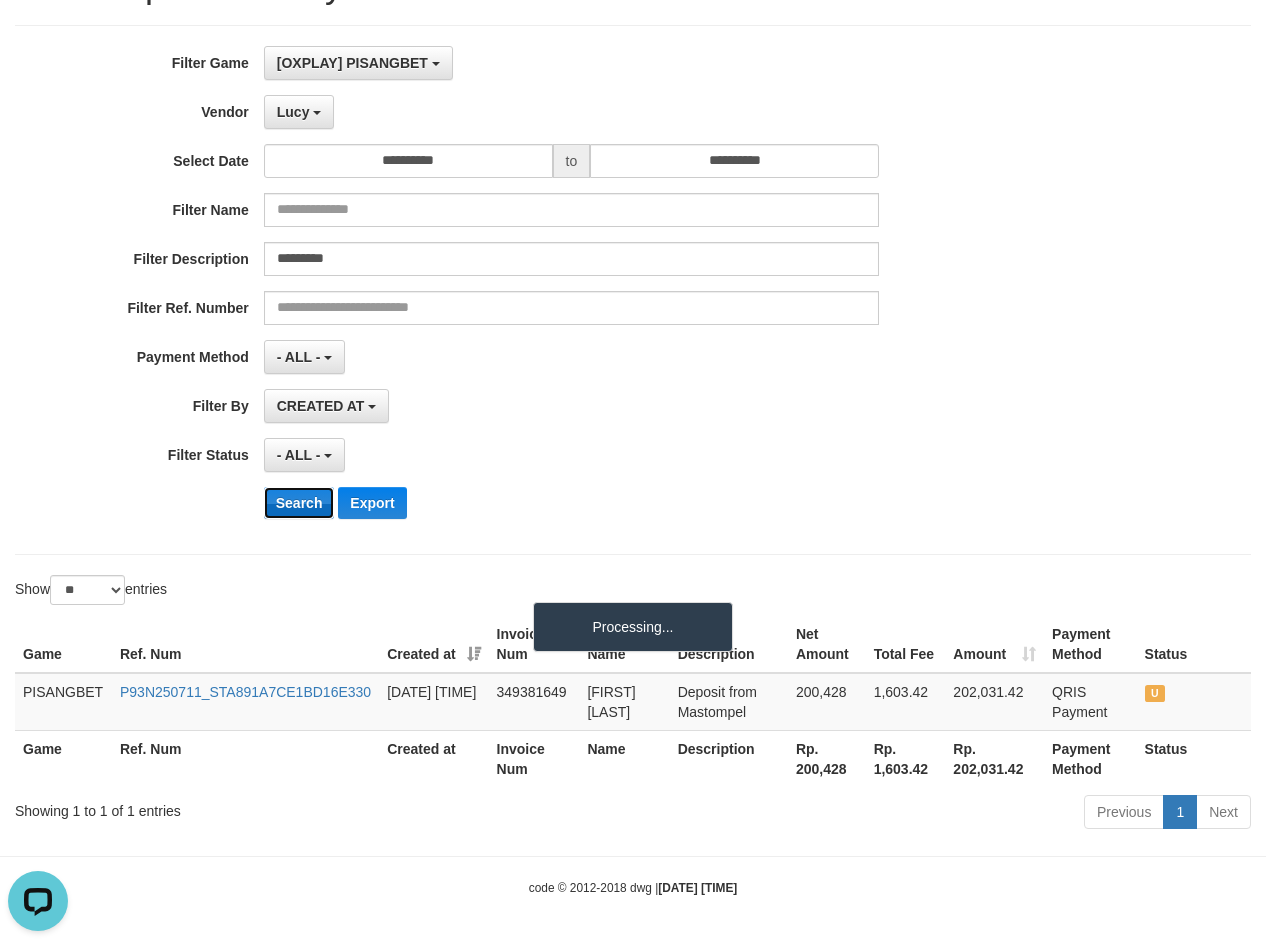 scroll, scrollTop: 87, scrollLeft: 0, axis: vertical 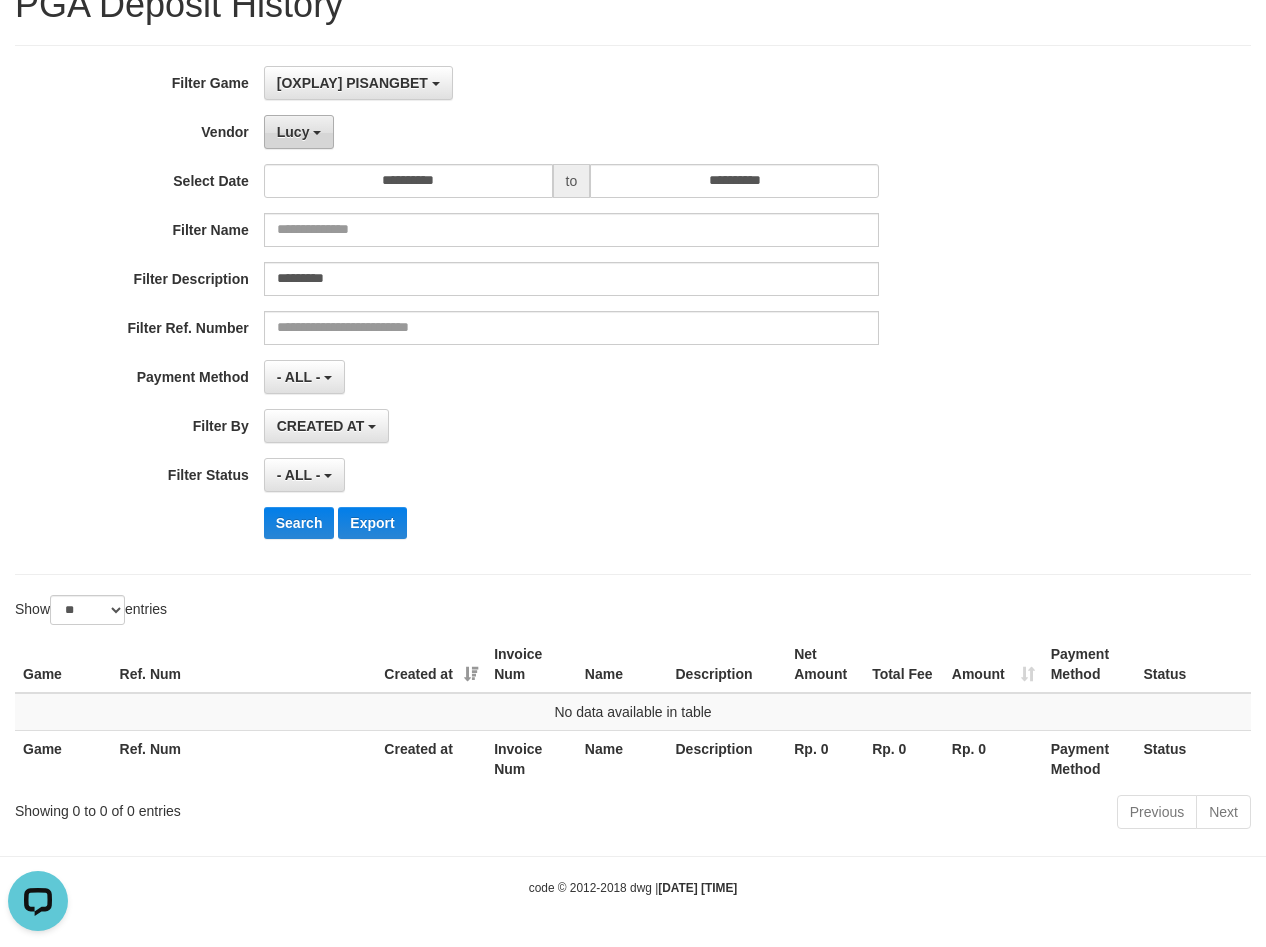 click on "Lucy" at bounding box center (299, 132) 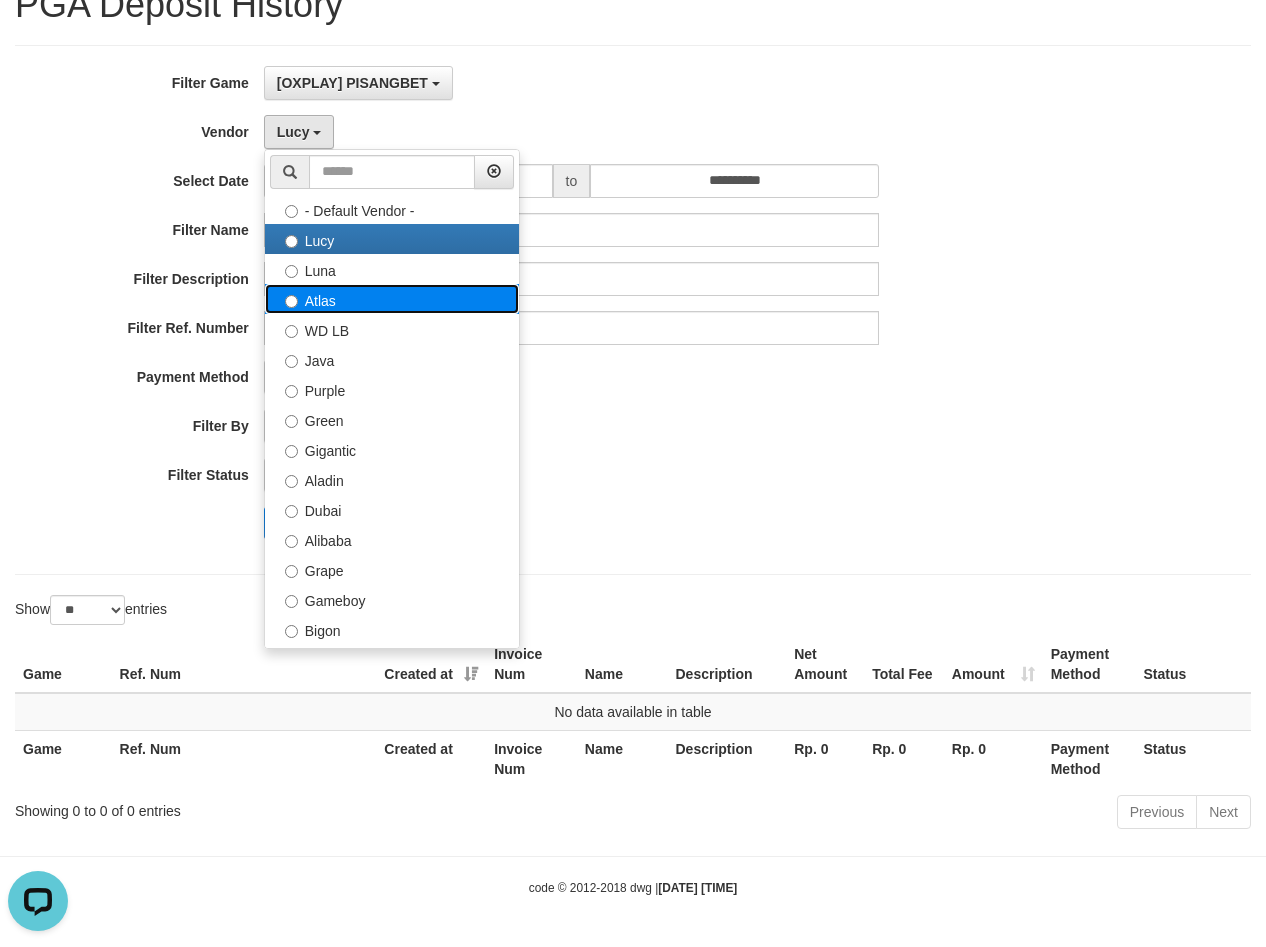 click on "Atlas" at bounding box center (392, 299) 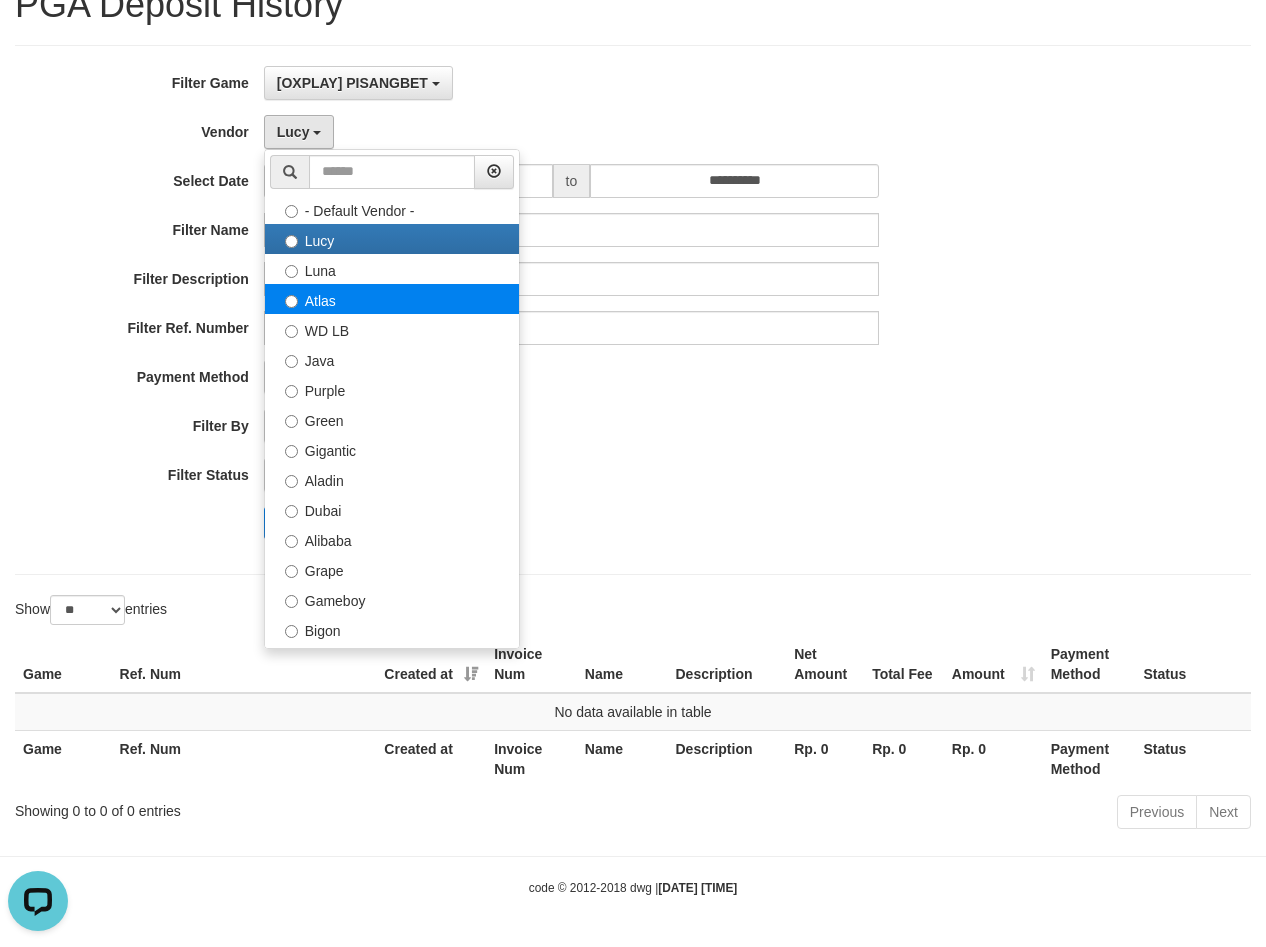 select on "**********" 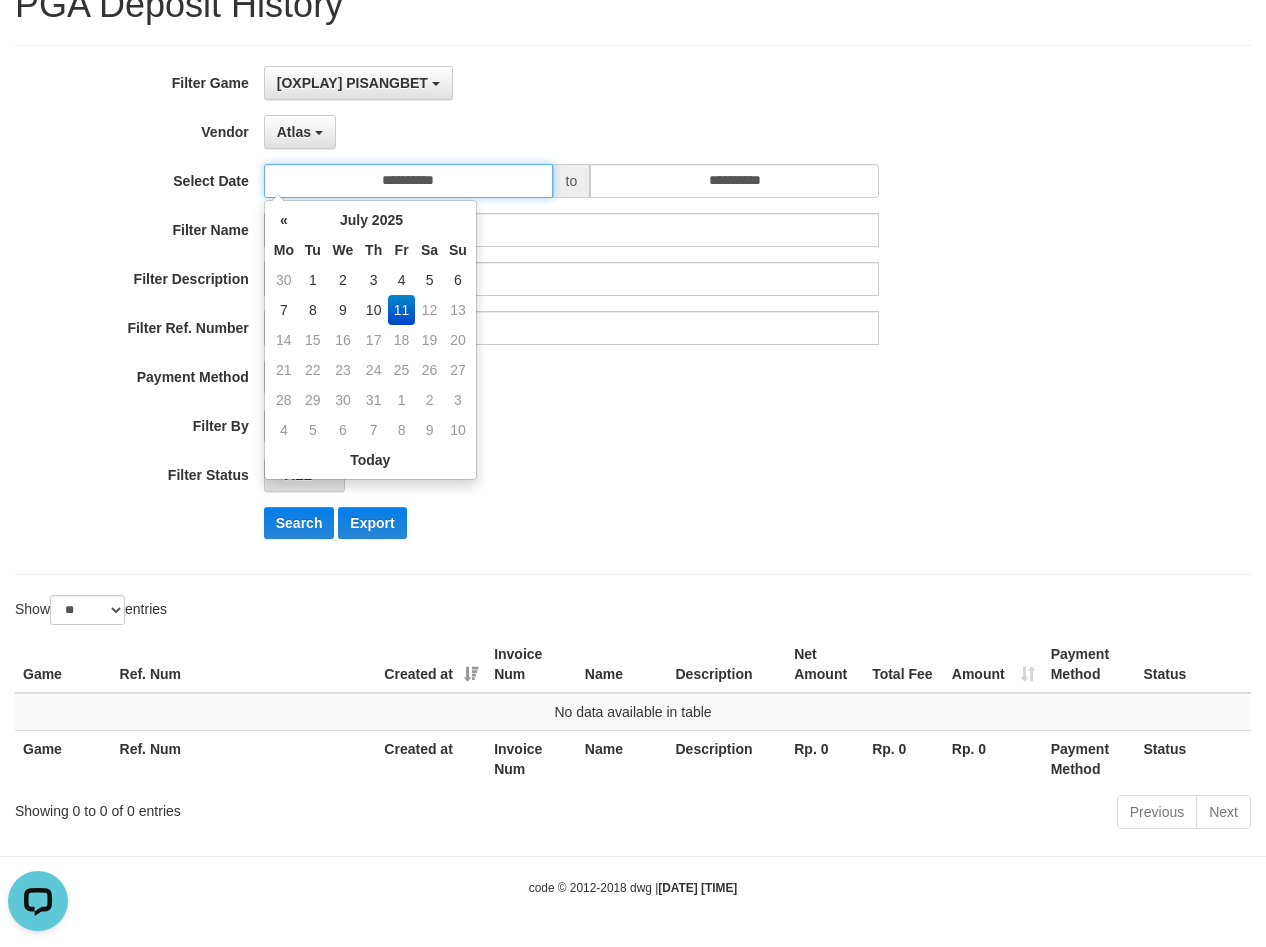 click on "**********" at bounding box center (408, 181) 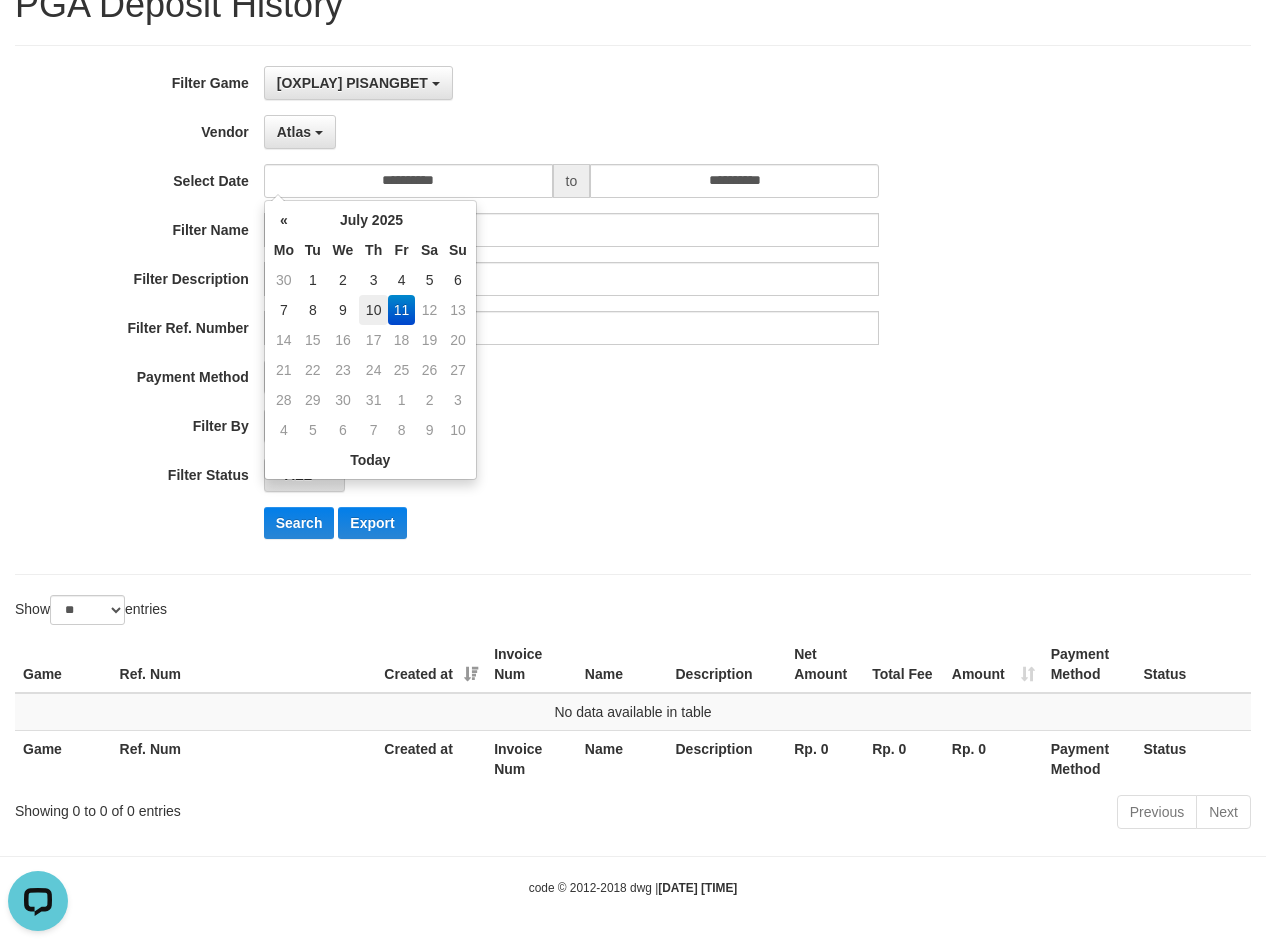 click on "10" at bounding box center (373, 310) 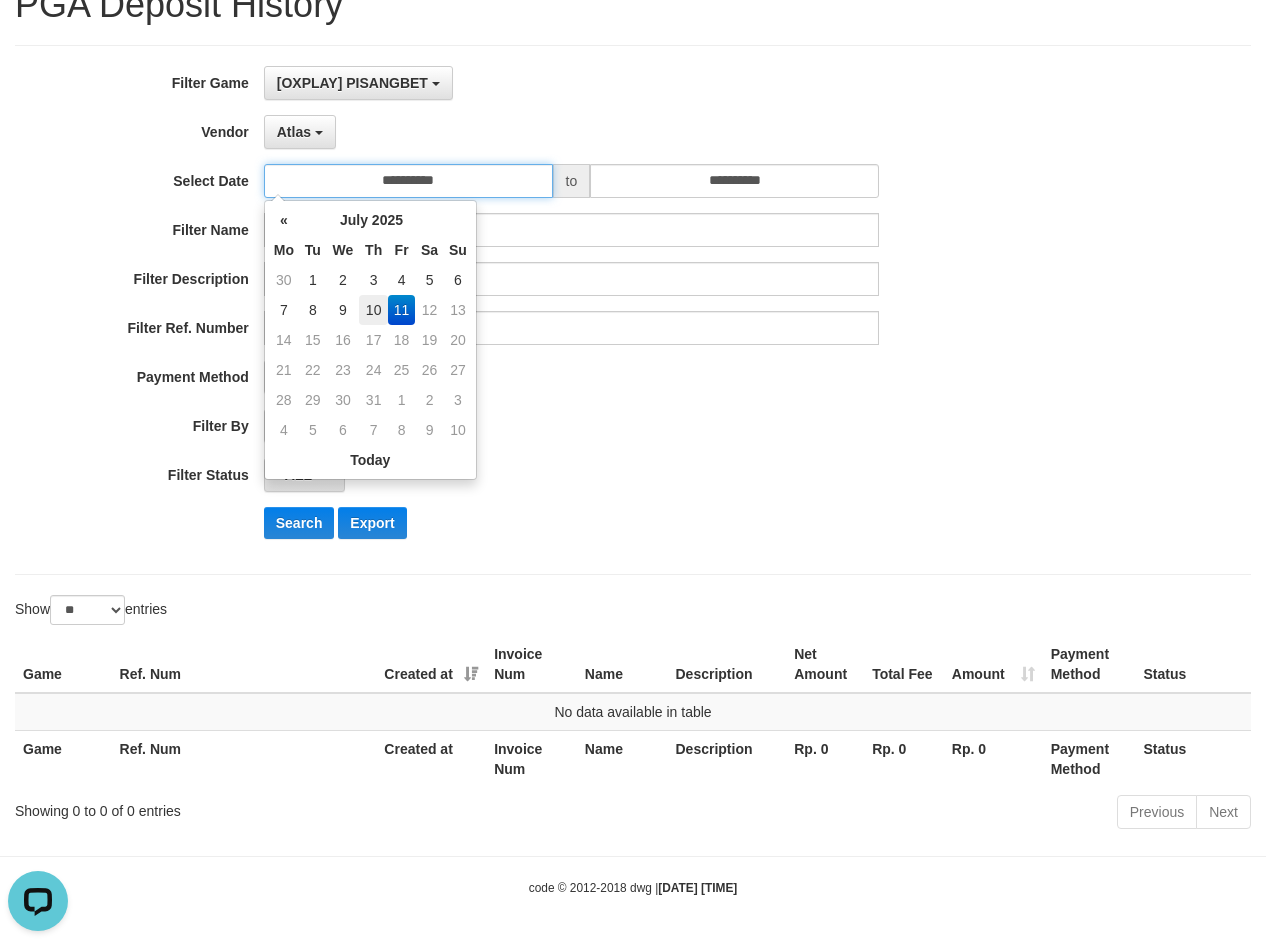 type on "**********" 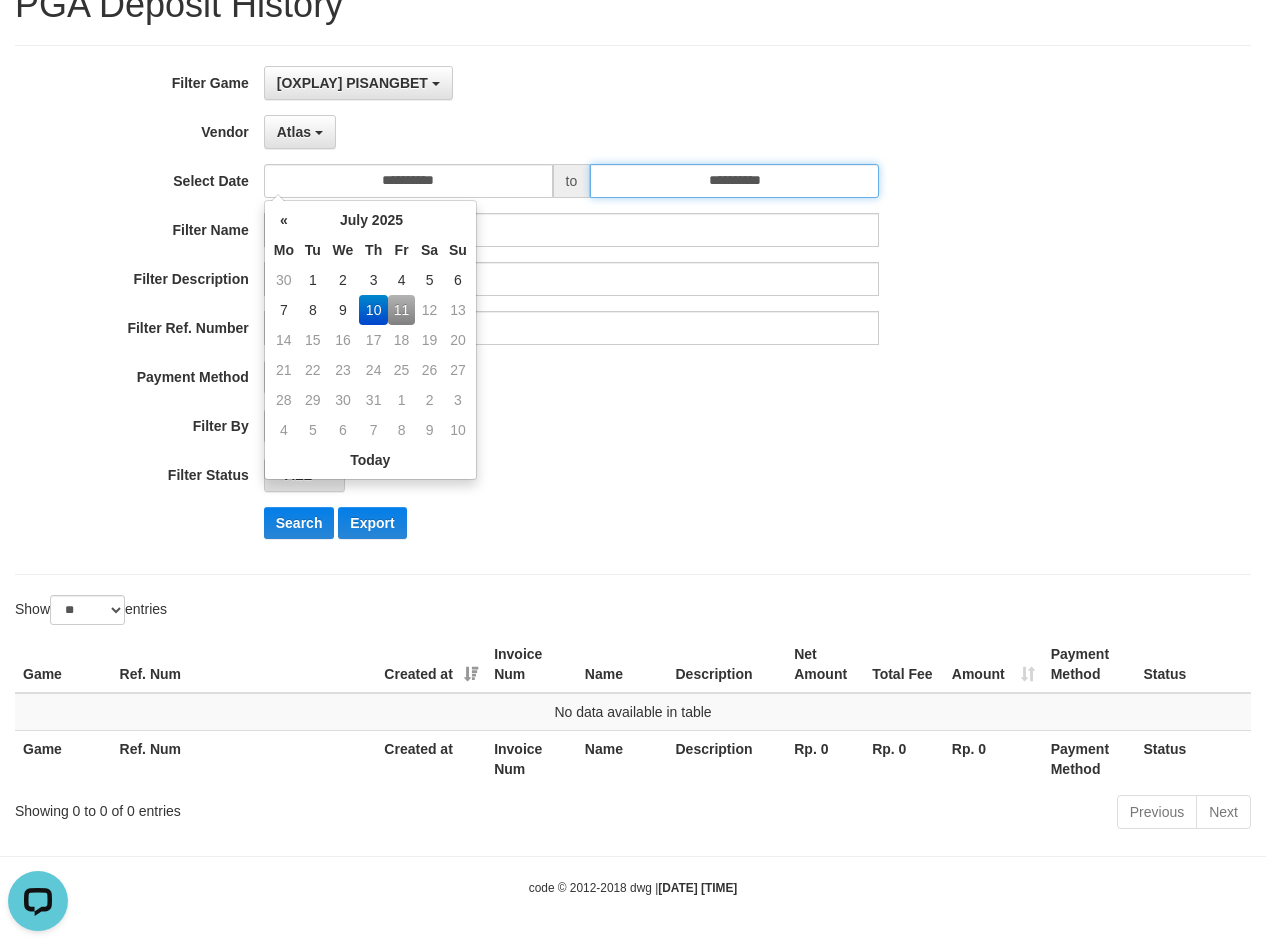 click on "**********" at bounding box center [734, 181] 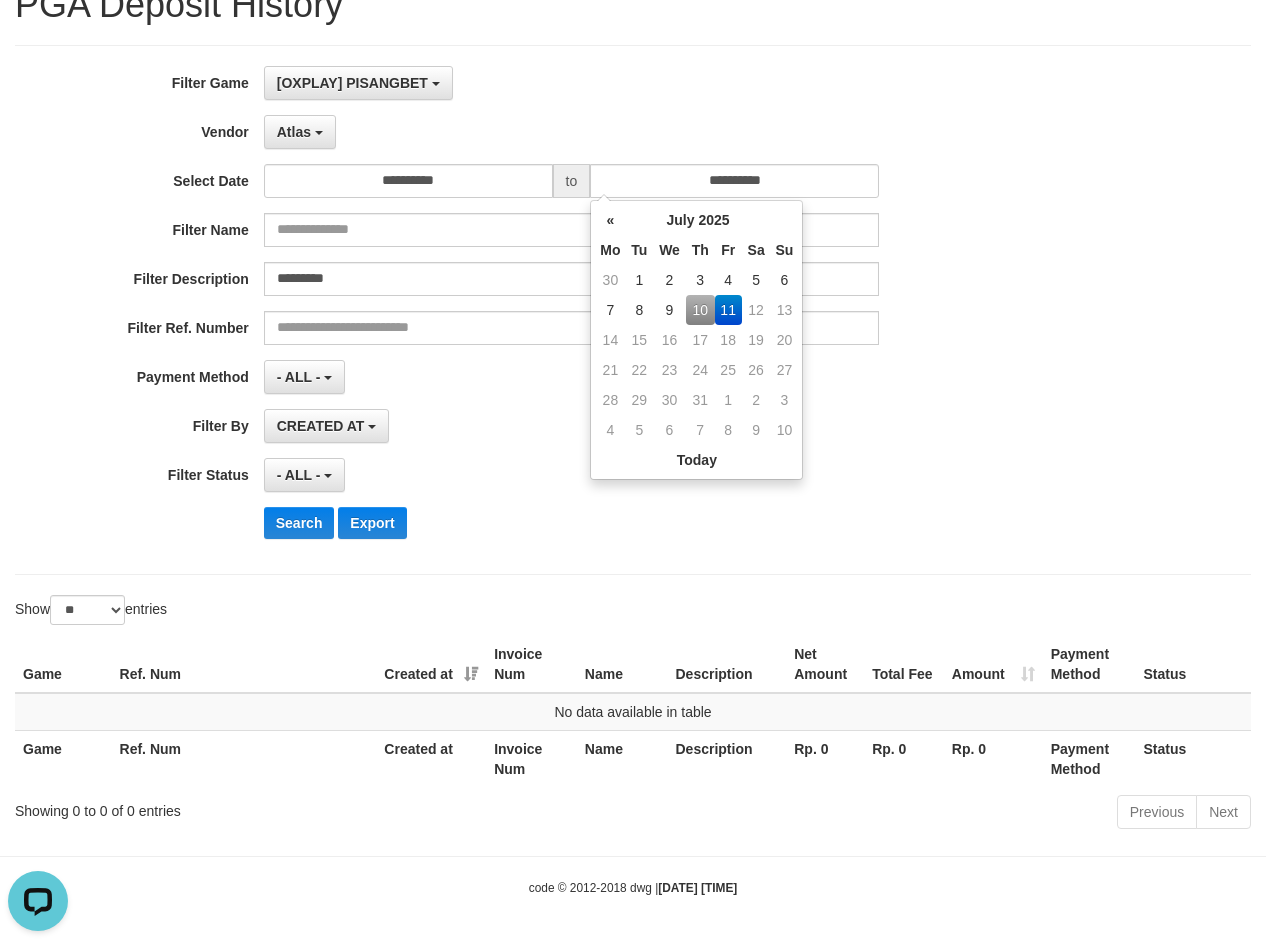 click on "10" at bounding box center (700, 310) 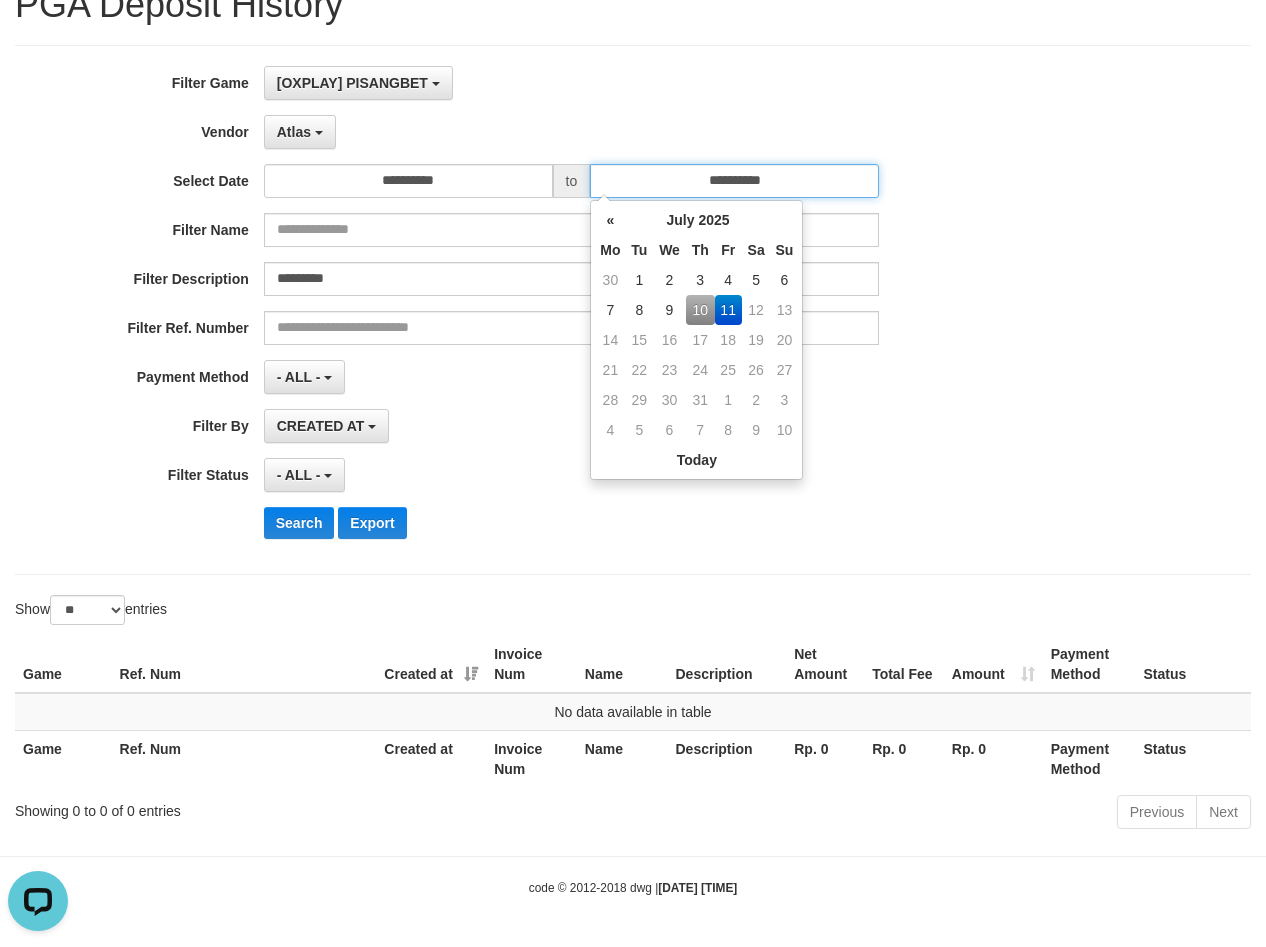 type on "**********" 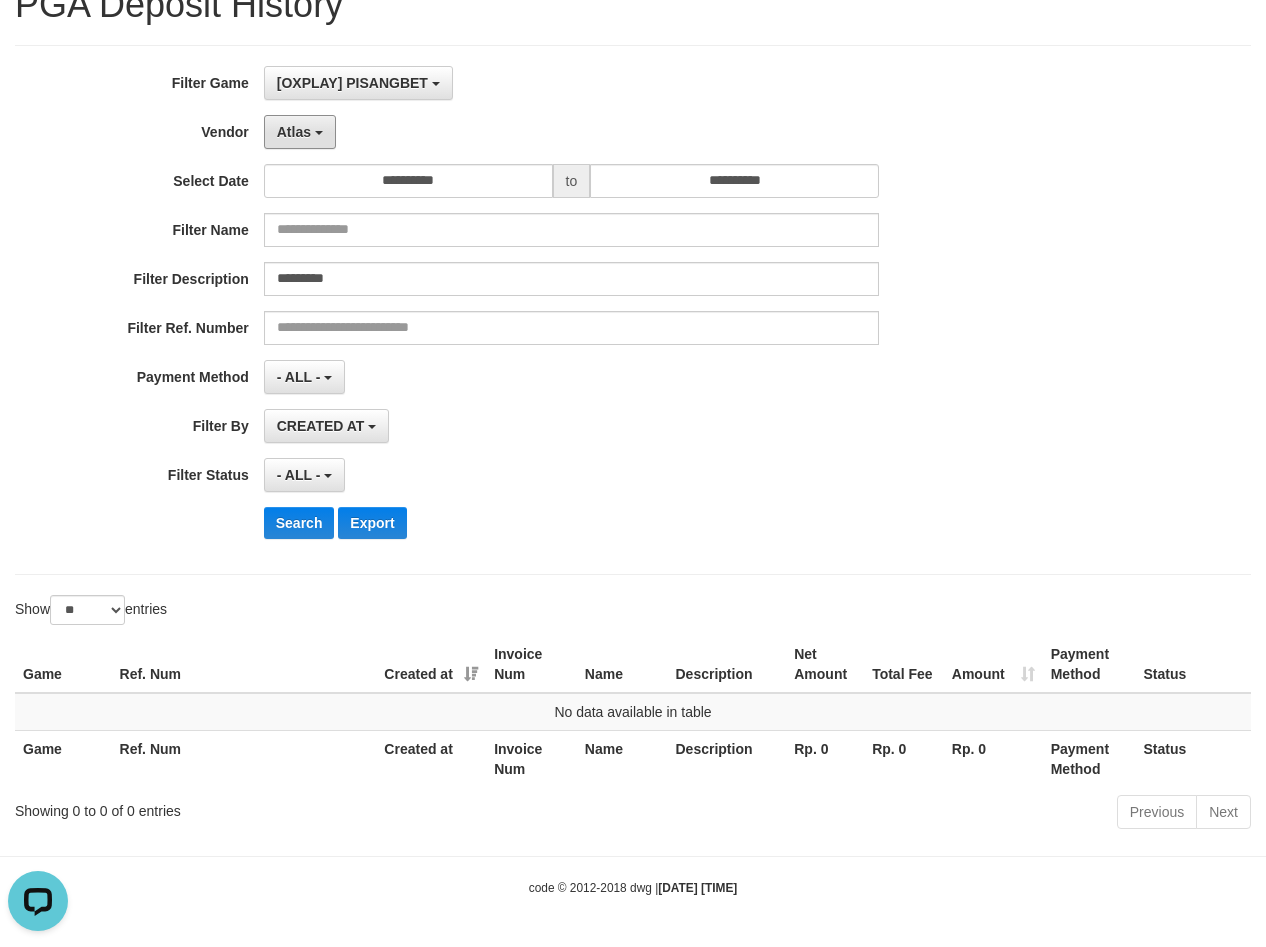 drag, startPoint x: 311, startPoint y: 140, endPoint x: 311, endPoint y: 154, distance: 14 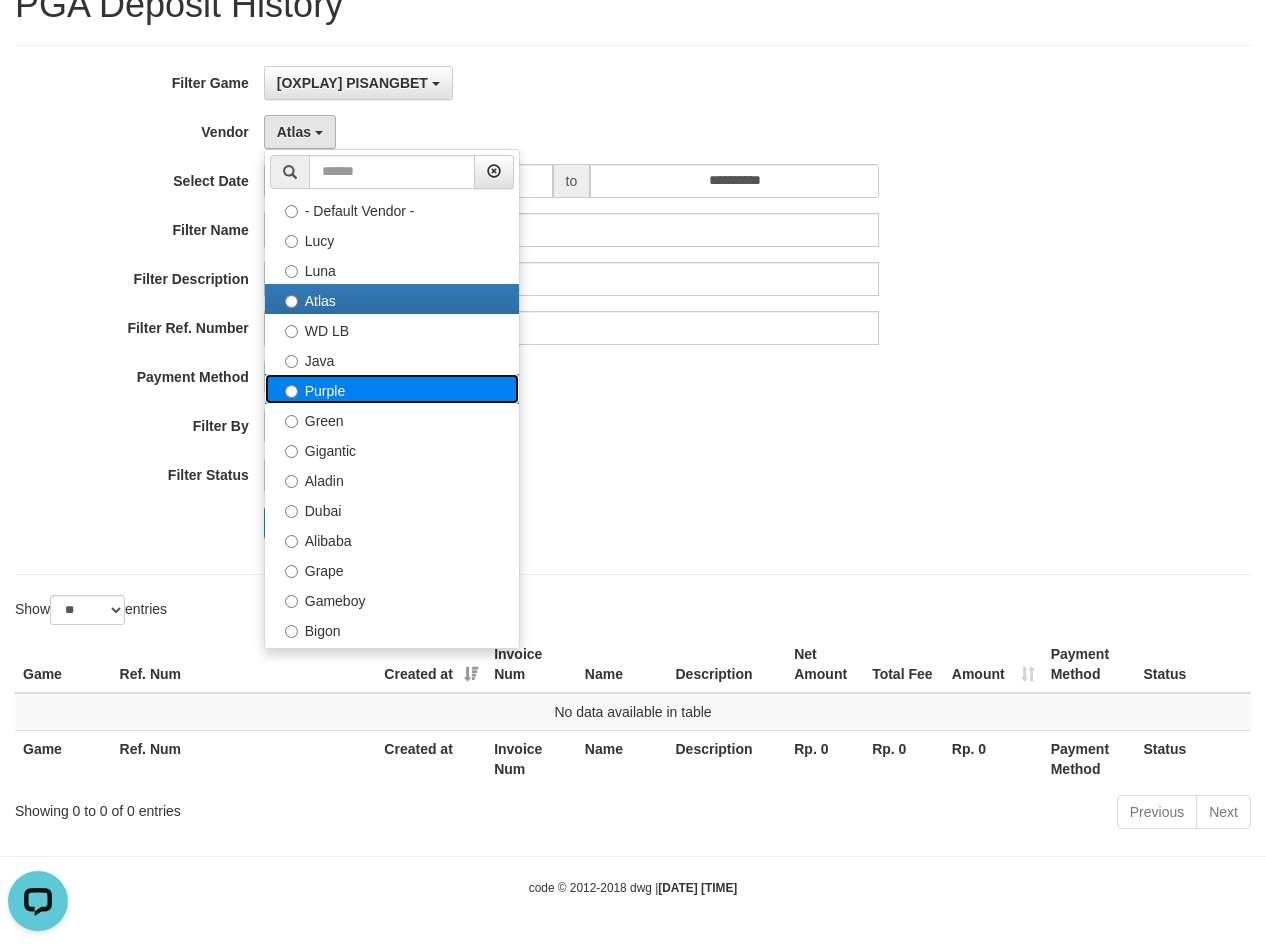 click on "Purple" at bounding box center (392, 389) 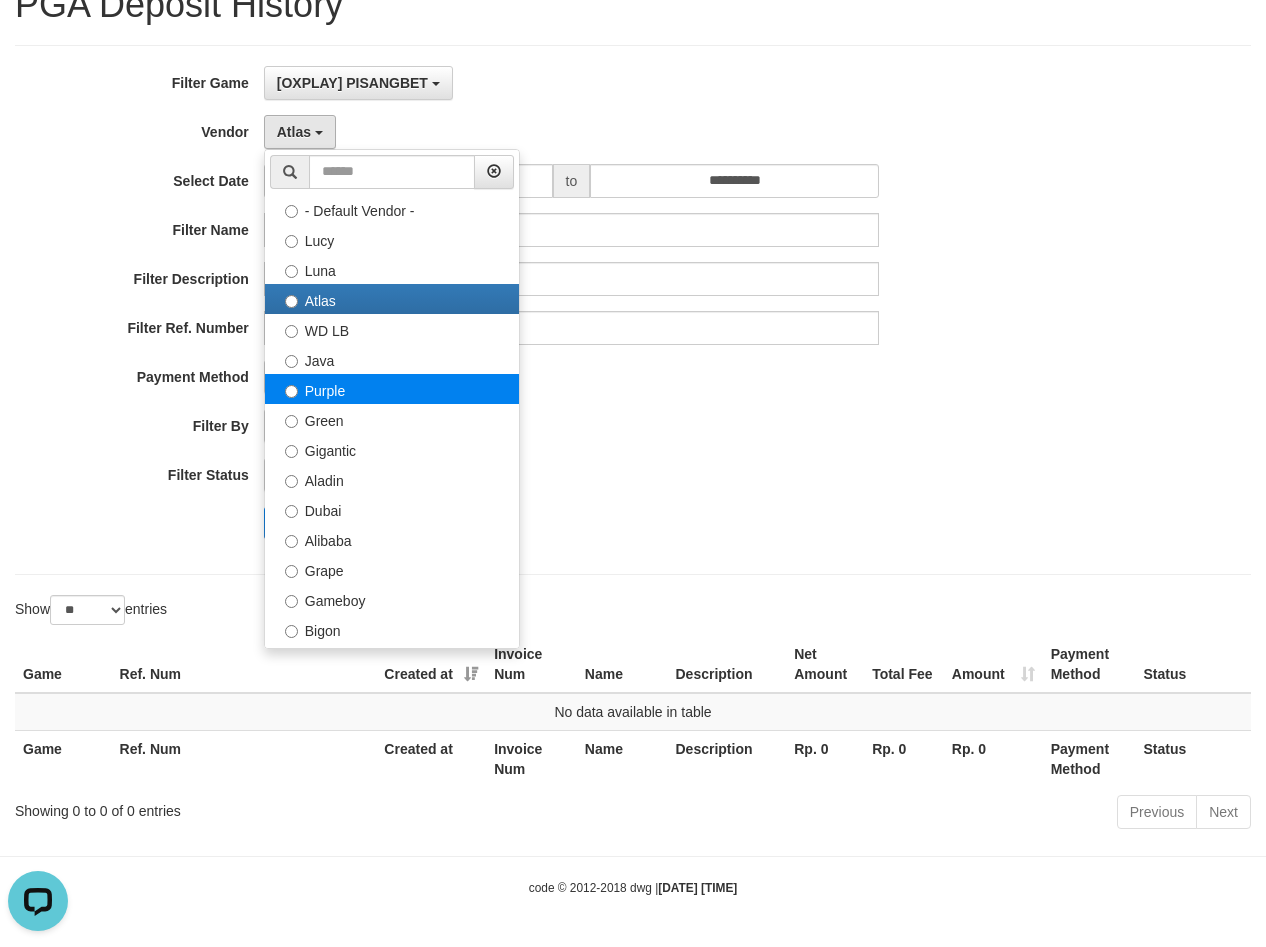 select on "**********" 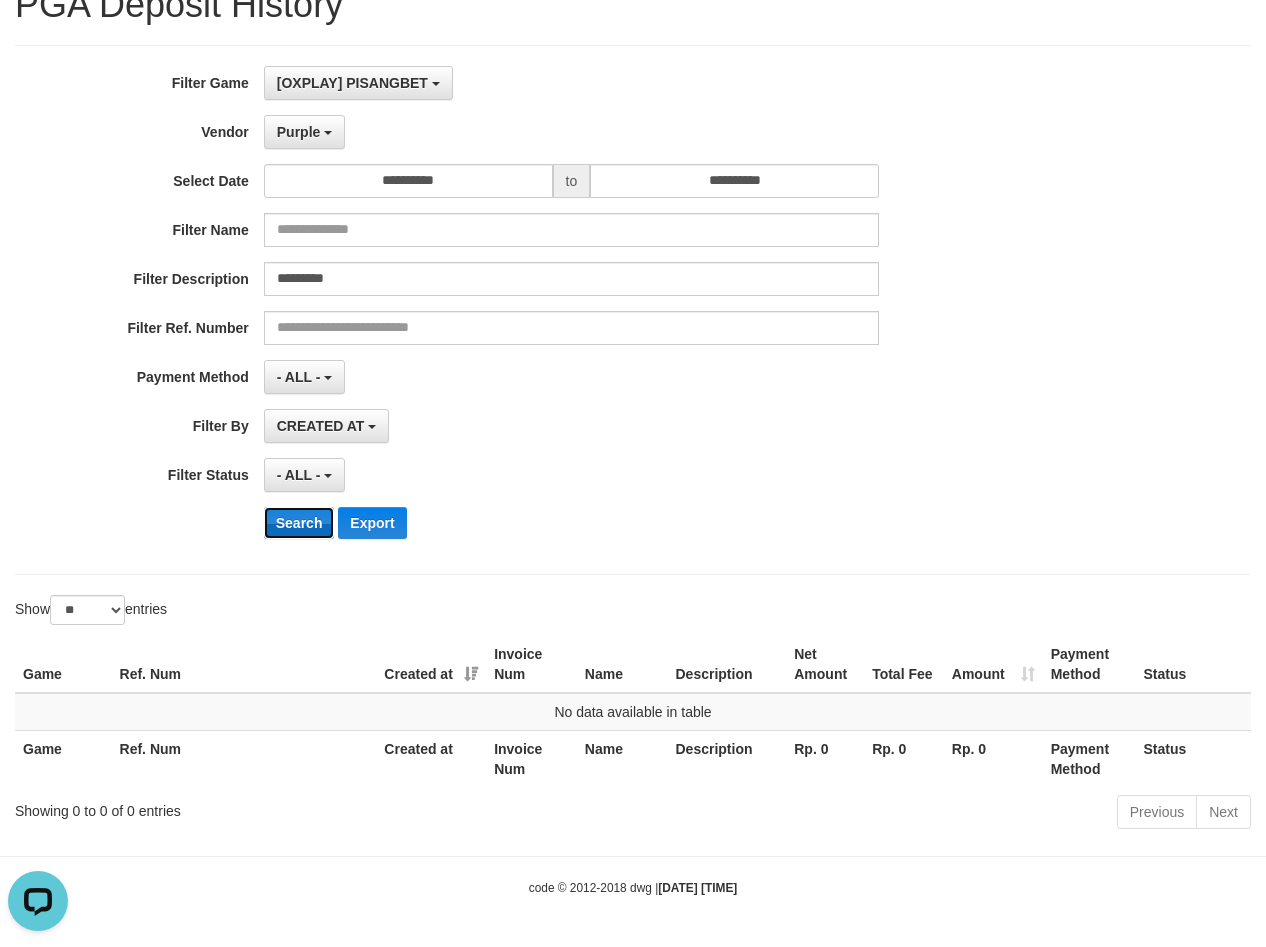 click on "Search" at bounding box center (299, 523) 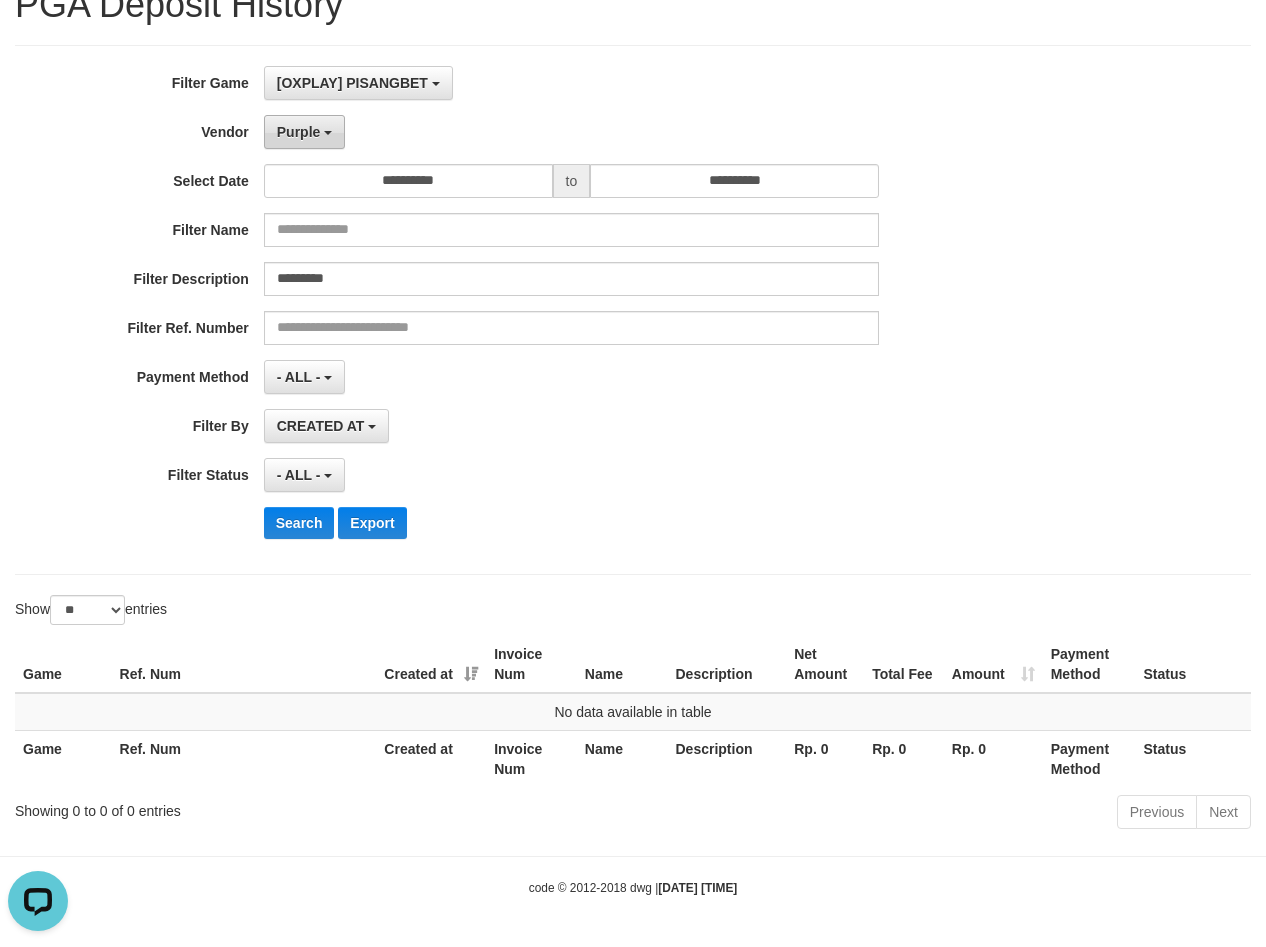click on "Purple" at bounding box center (299, 132) 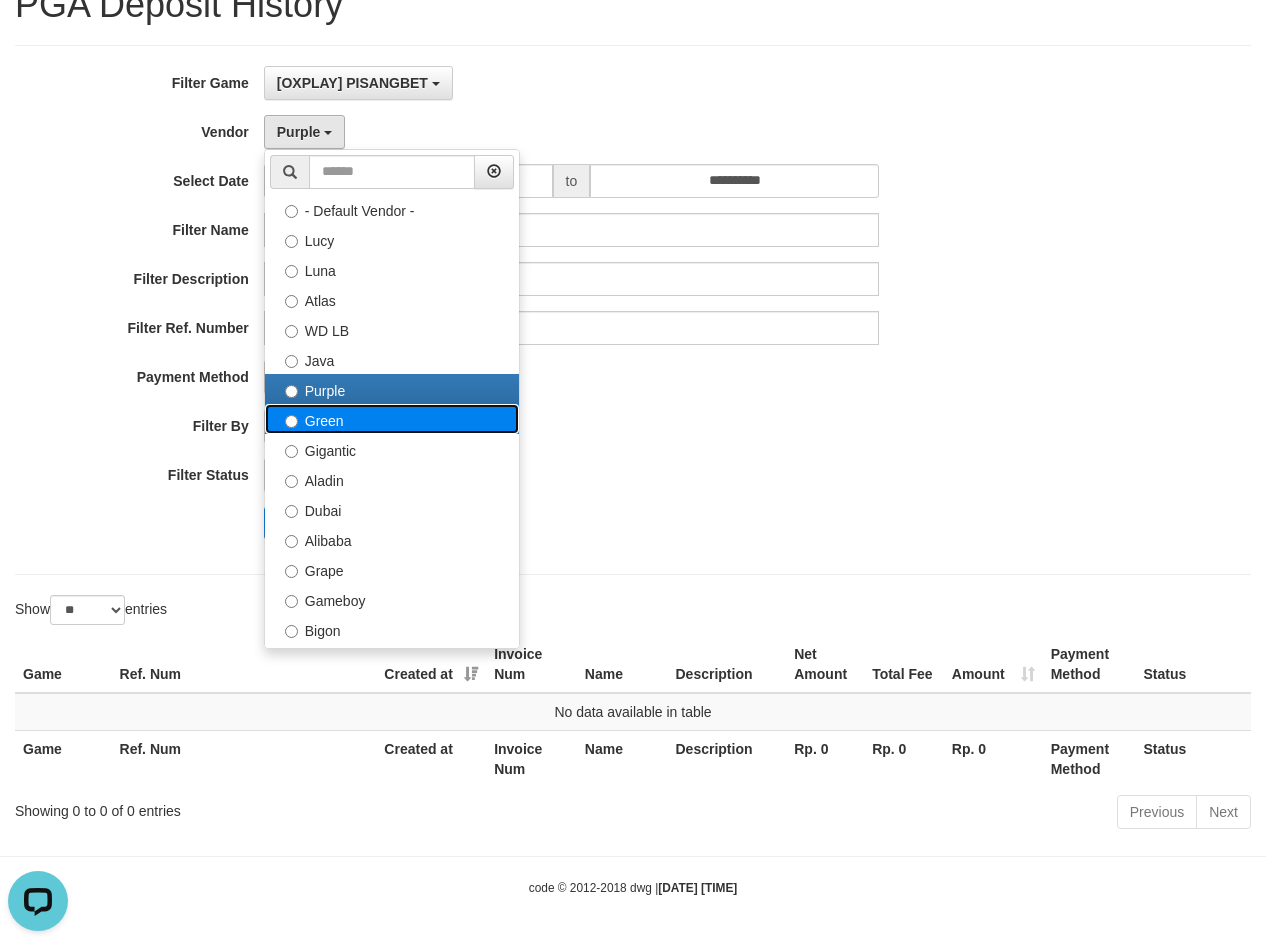 click on "Green" at bounding box center [392, 419] 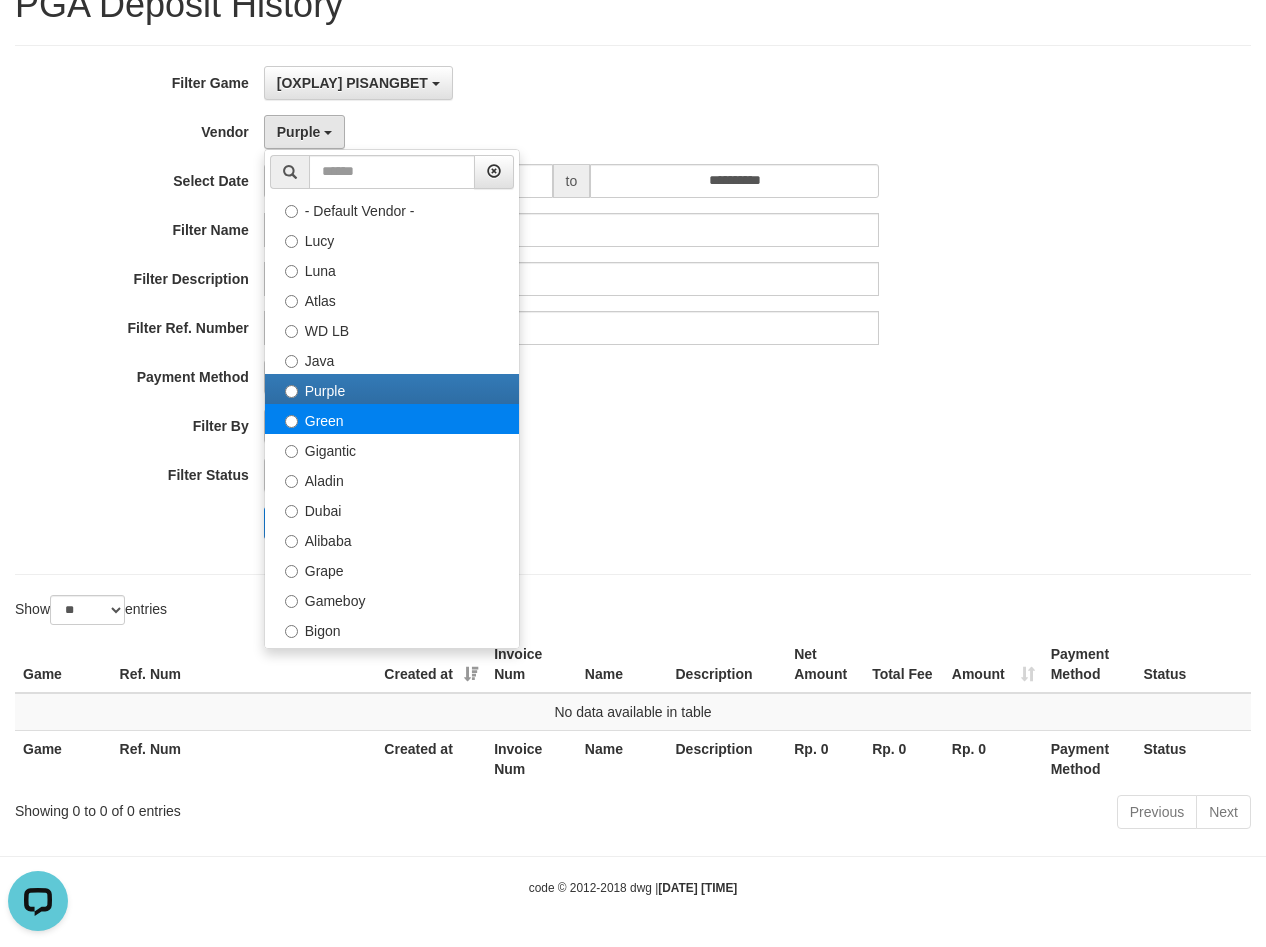 select on "**********" 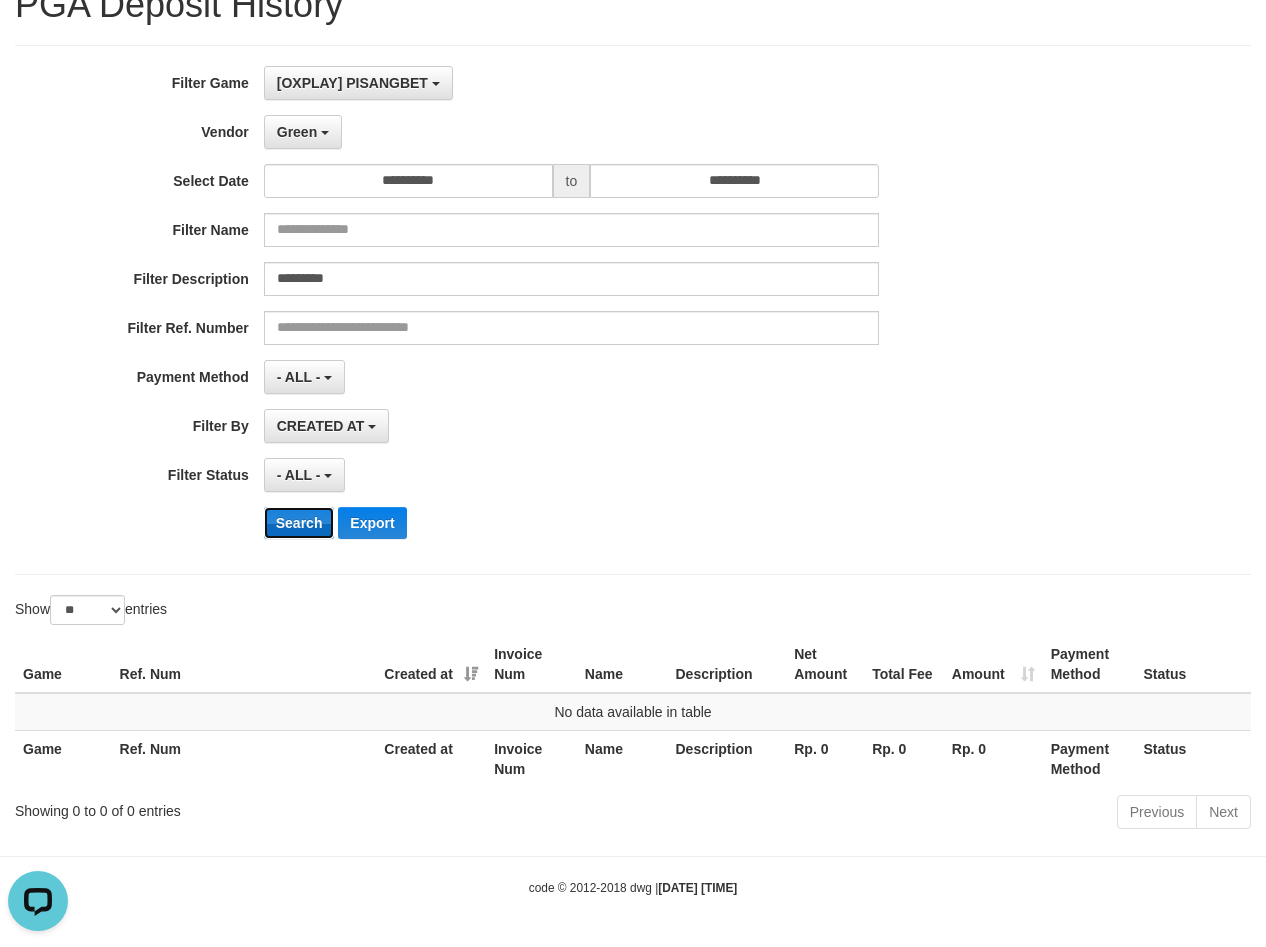 click on "Search" at bounding box center (299, 523) 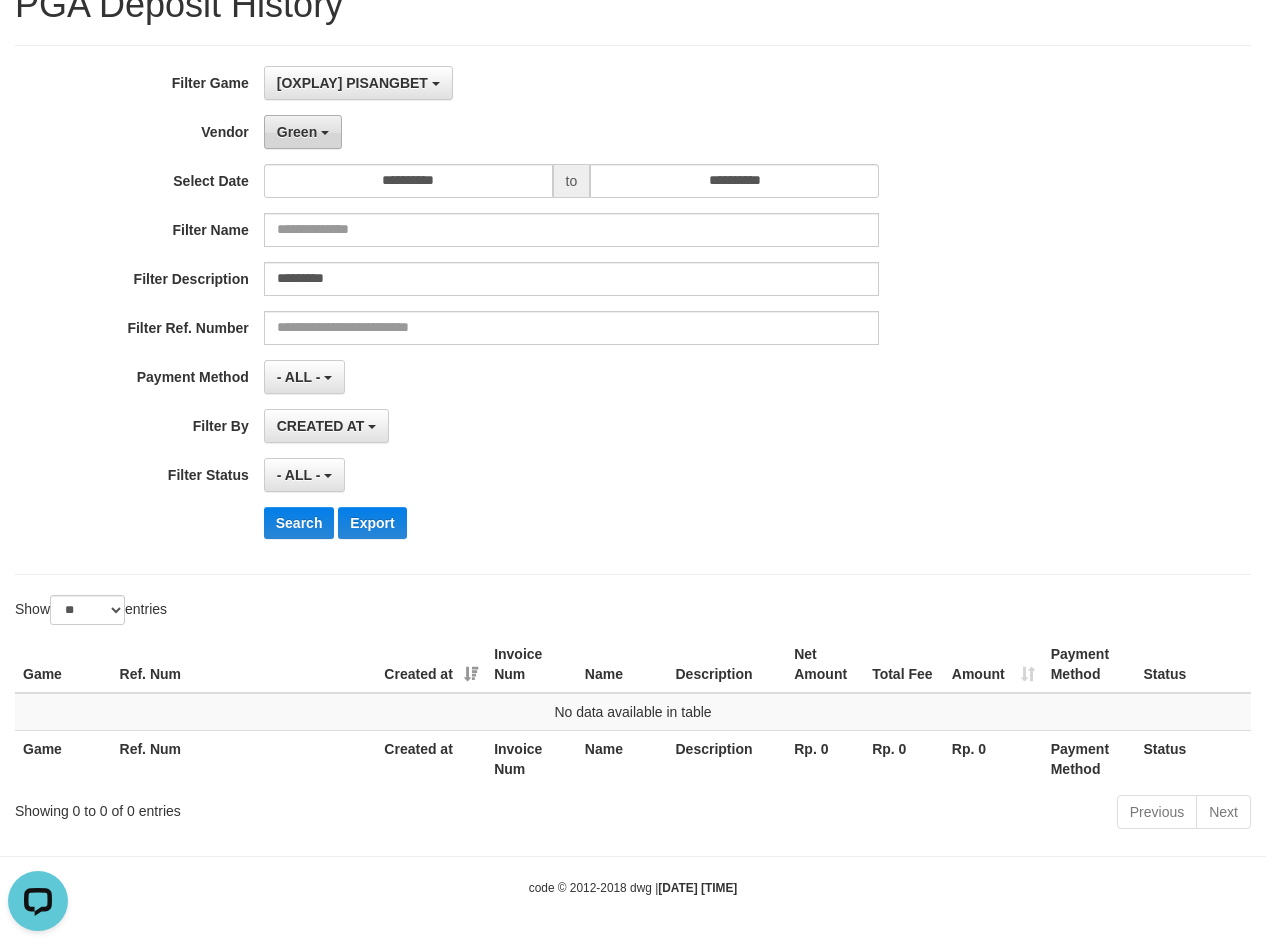 click on "Green" at bounding box center [297, 132] 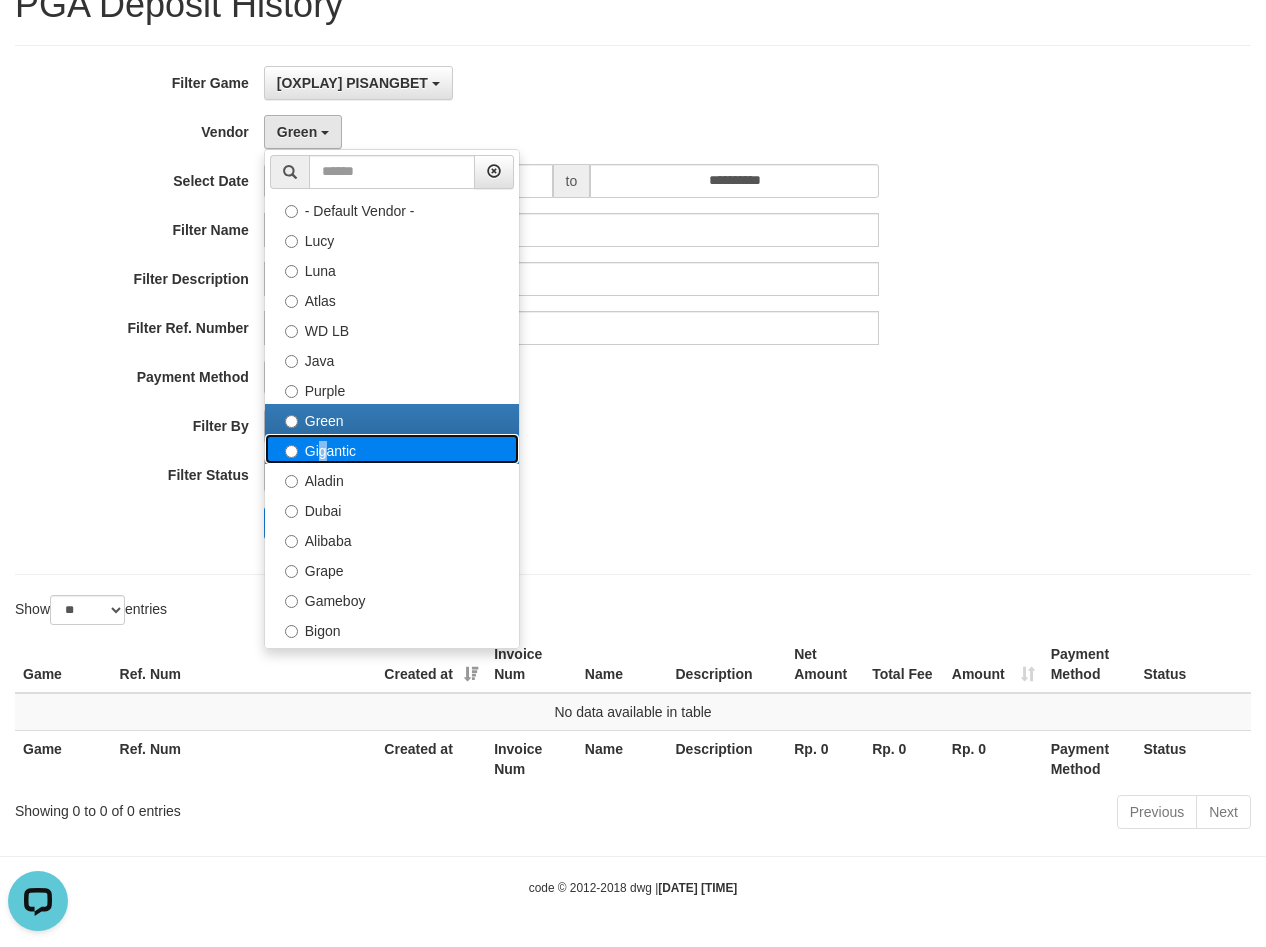 click on "Gigantic" at bounding box center (392, 449) 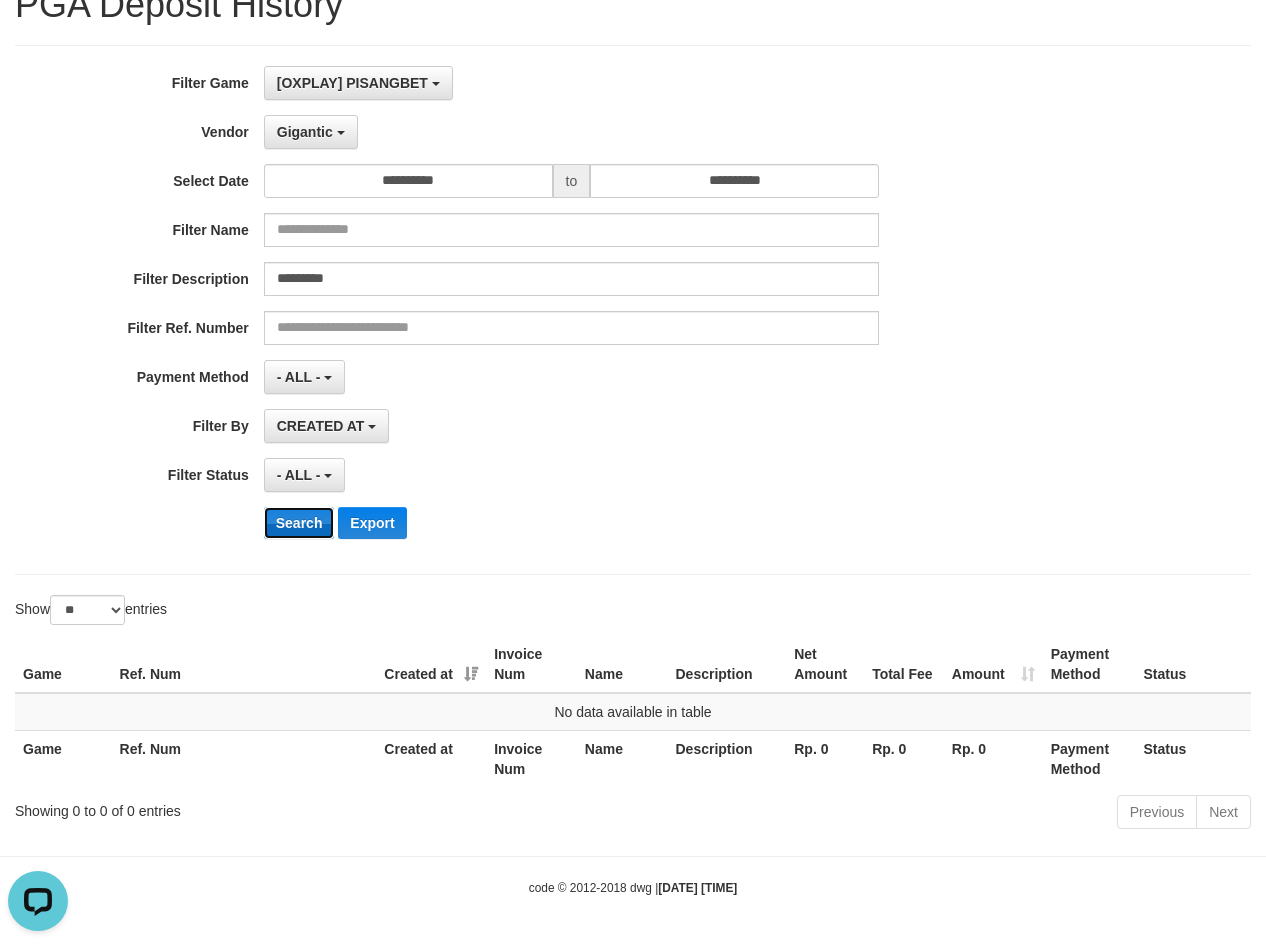 click on "Search" at bounding box center (299, 523) 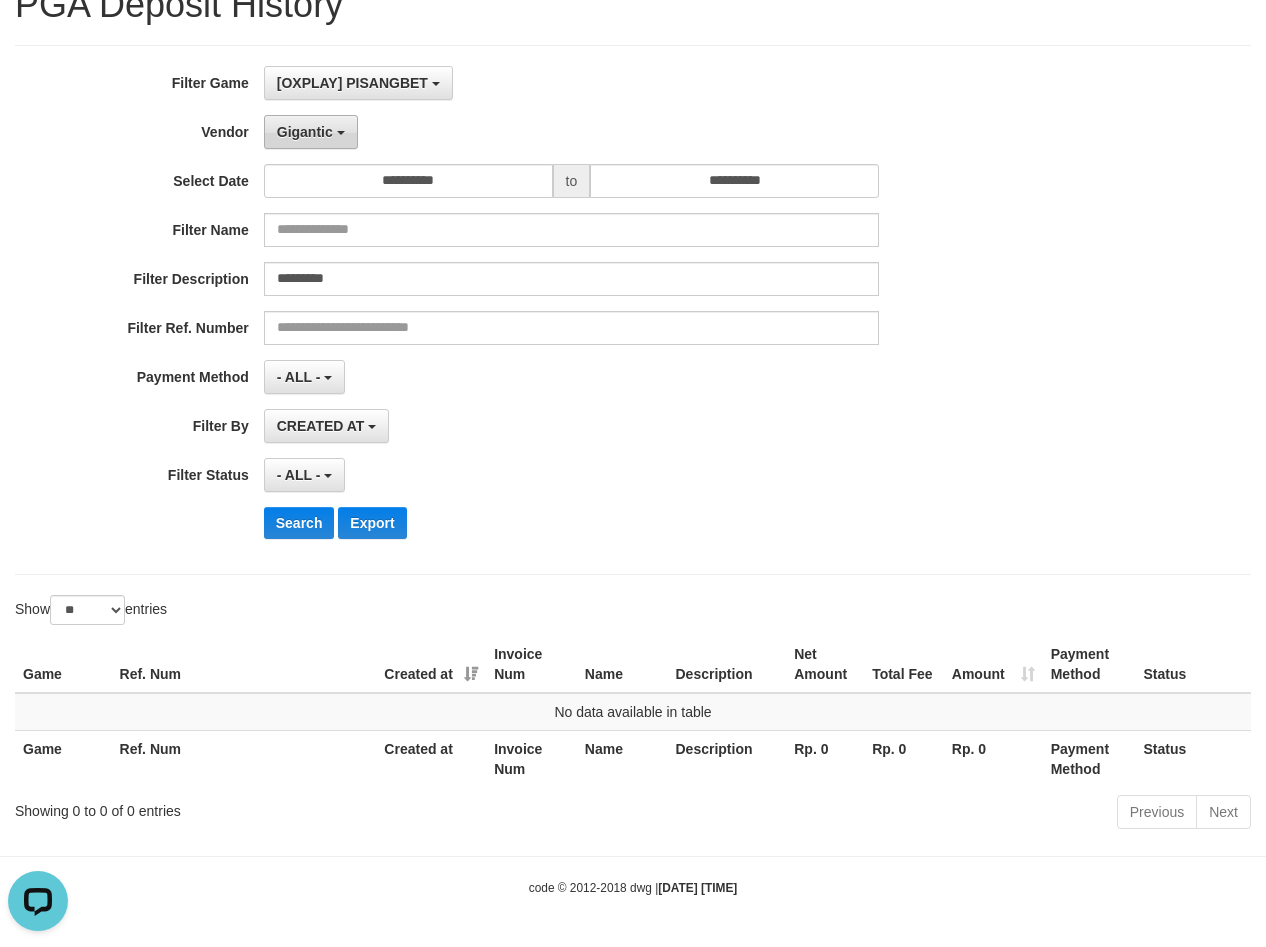 click on "Gigantic" at bounding box center [305, 132] 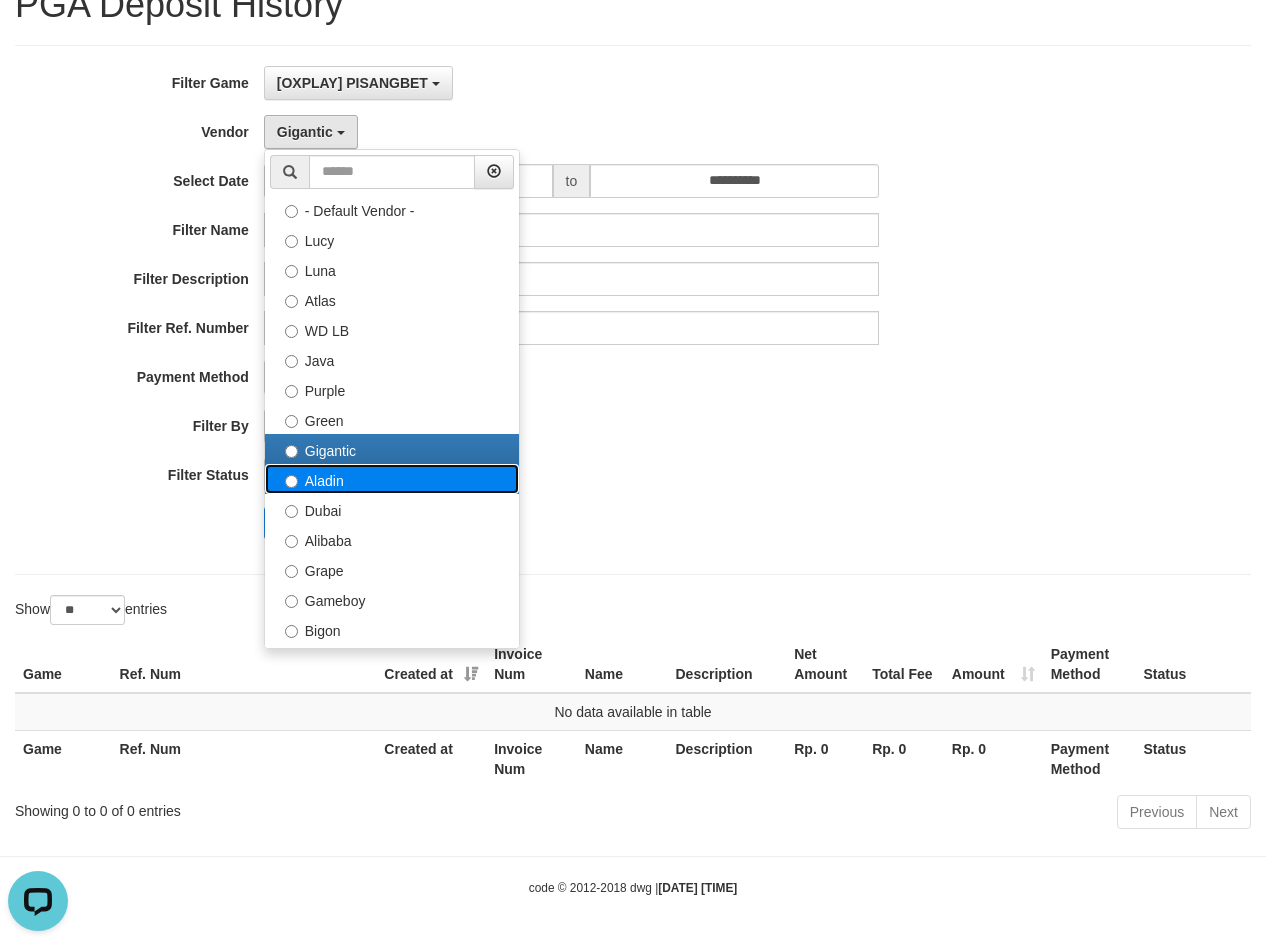 click on "Aladin" at bounding box center (392, 479) 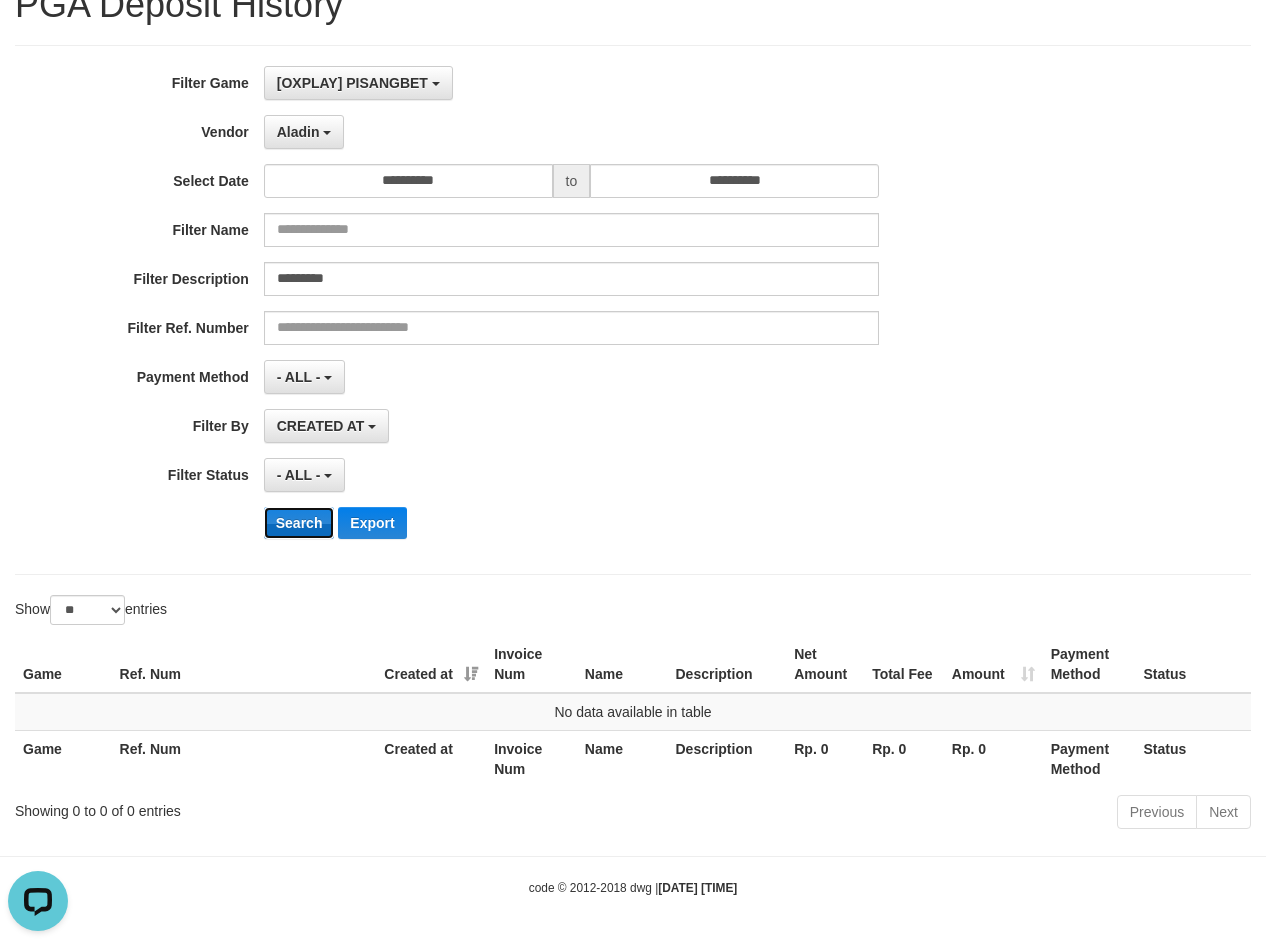click on "Search" at bounding box center [299, 523] 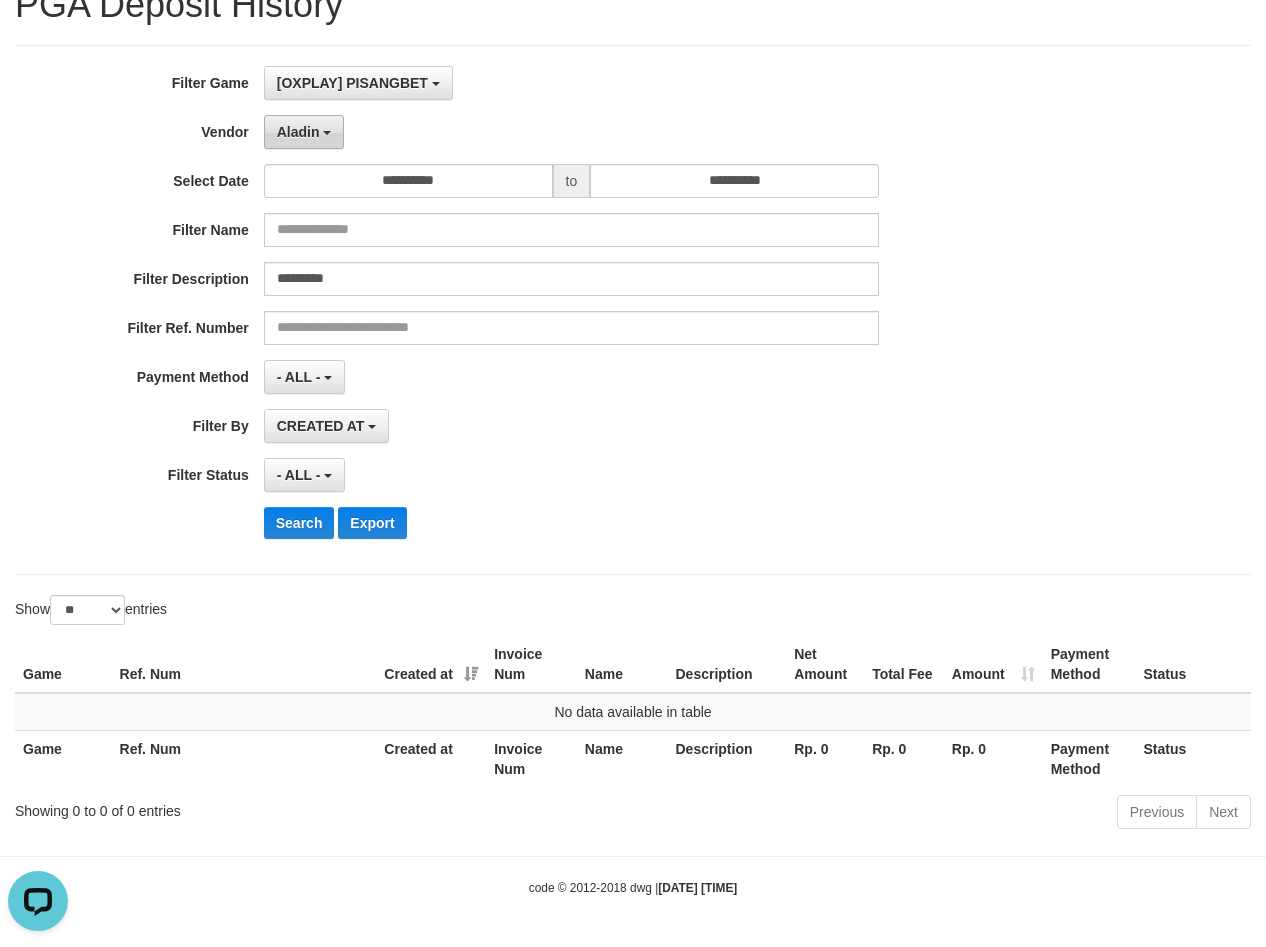 click on "Aladin" at bounding box center [304, 132] 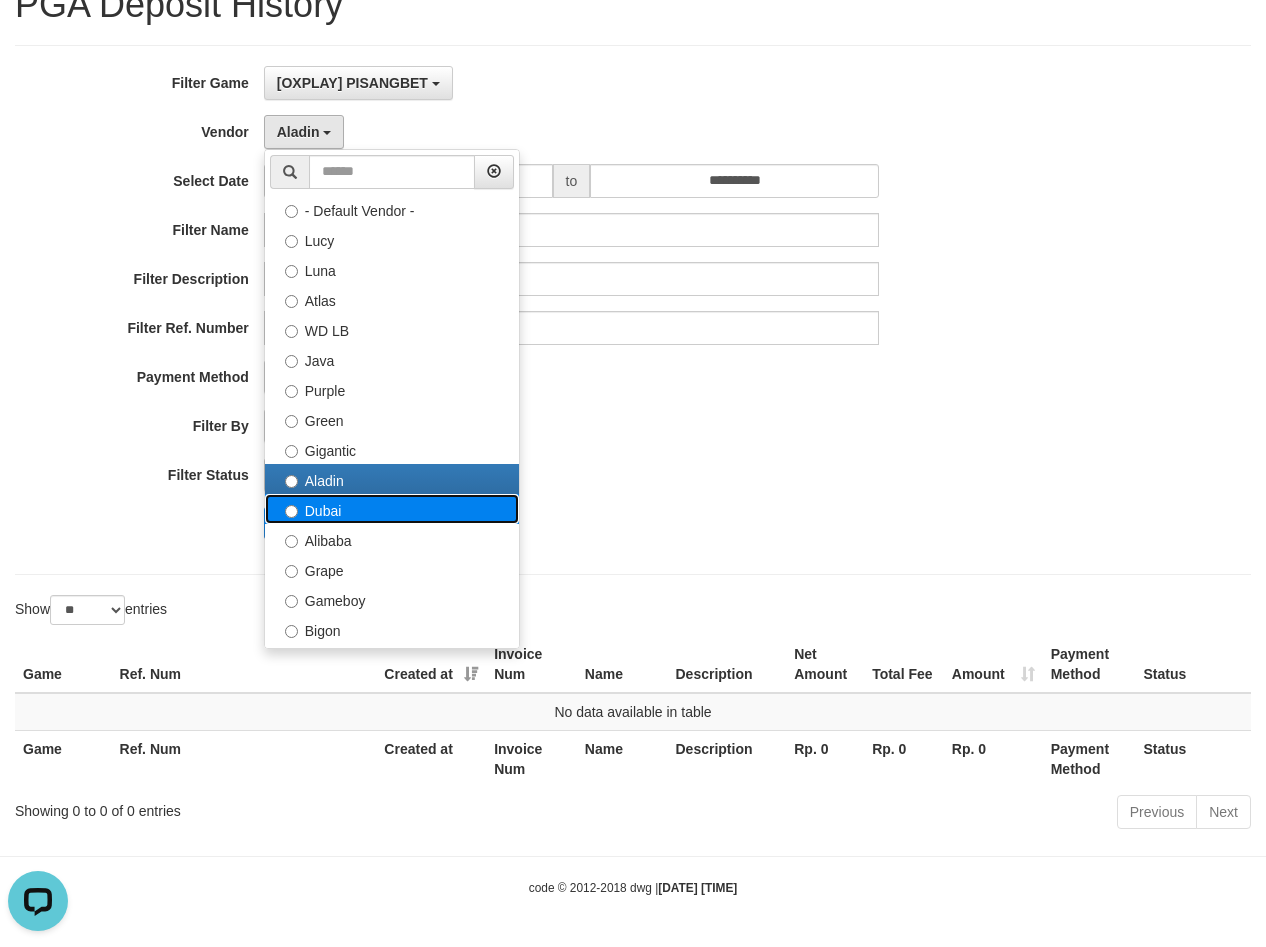 click on "Dubai" at bounding box center [392, 509] 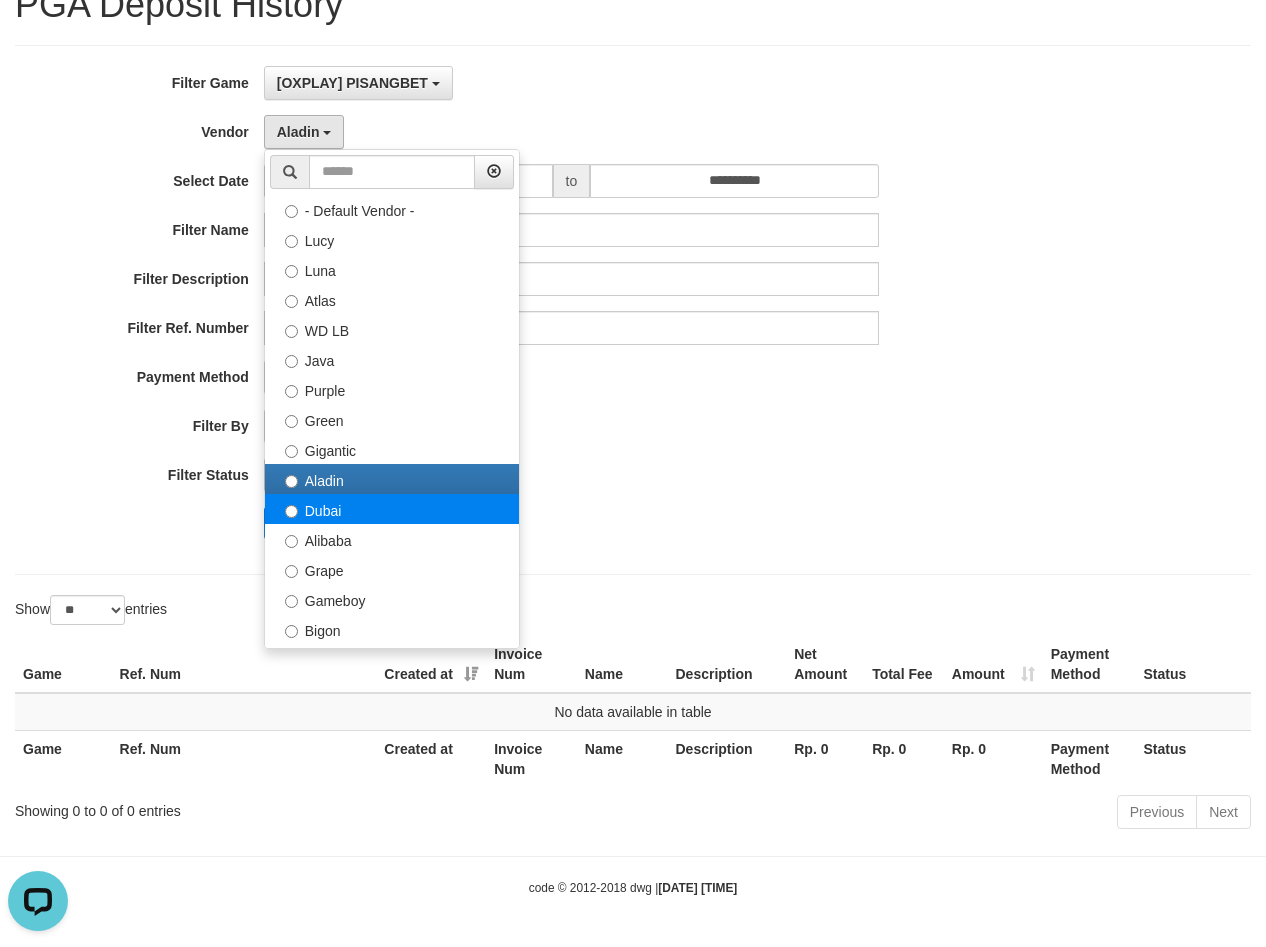 select on "**********" 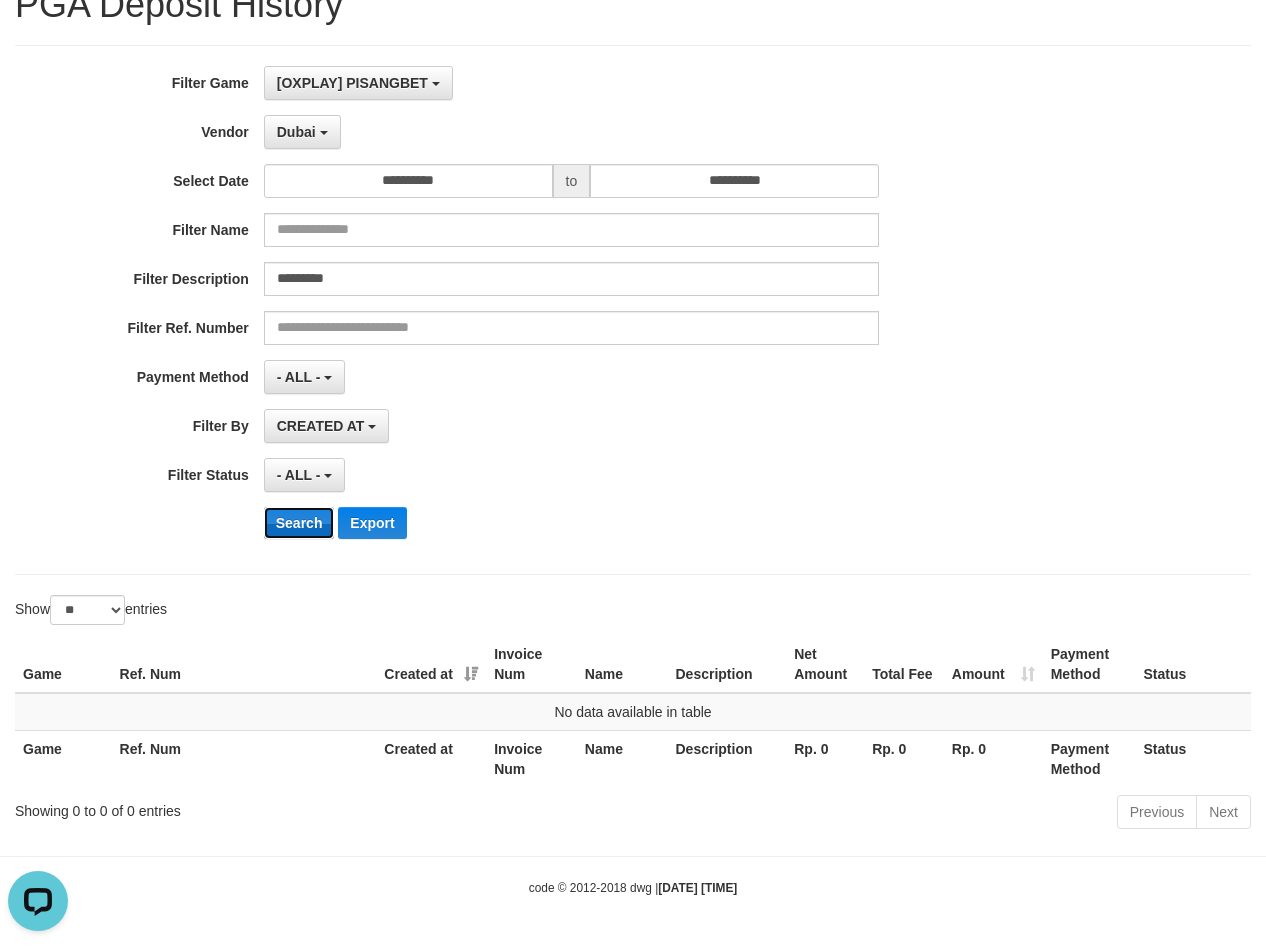 click on "Search" at bounding box center [299, 523] 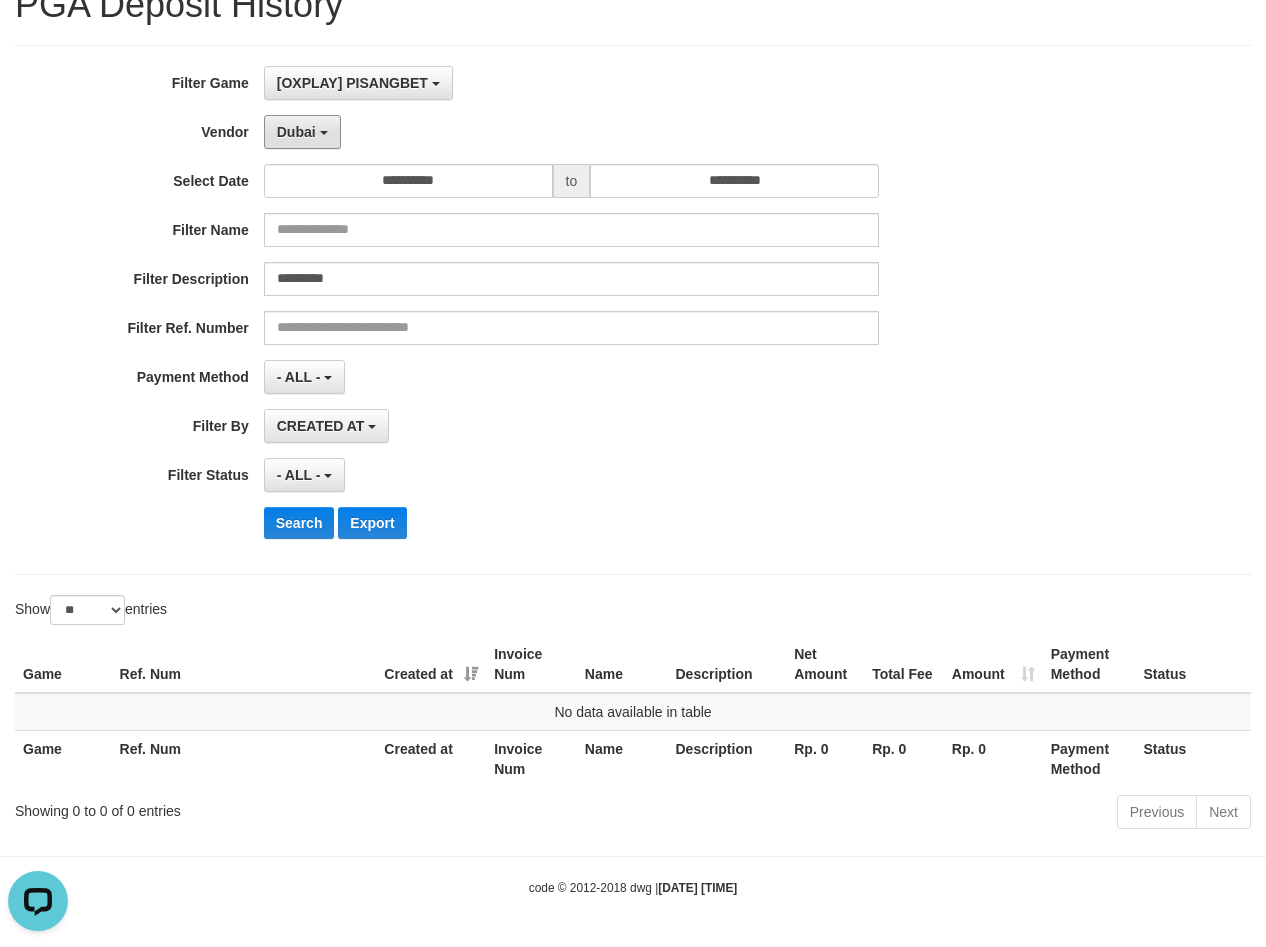 drag, startPoint x: 299, startPoint y: 132, endPoint x: 300, endPoint y: 240, distance: 108.00463 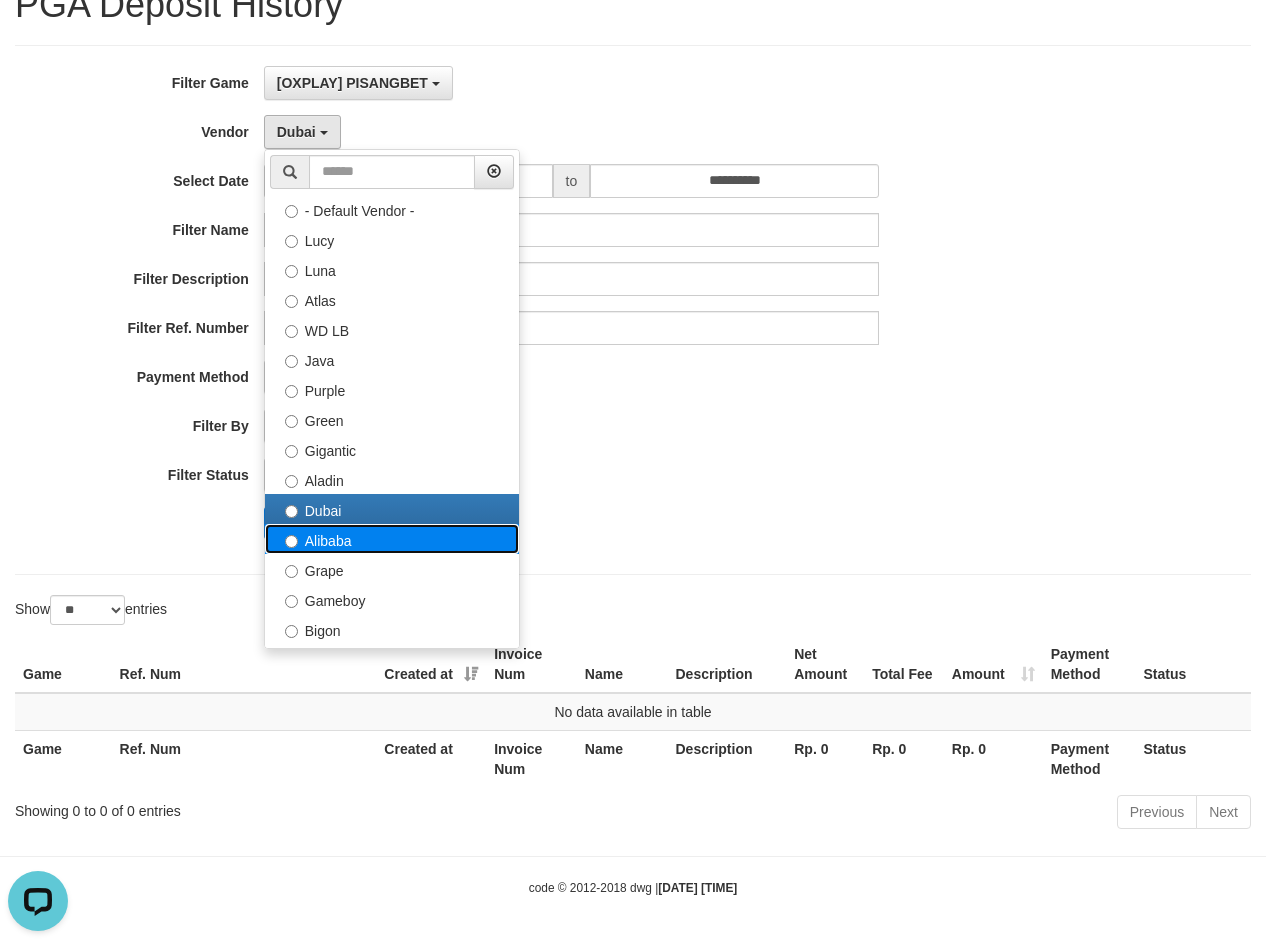 click on "Alibaba" at bounding box center [392, 539] 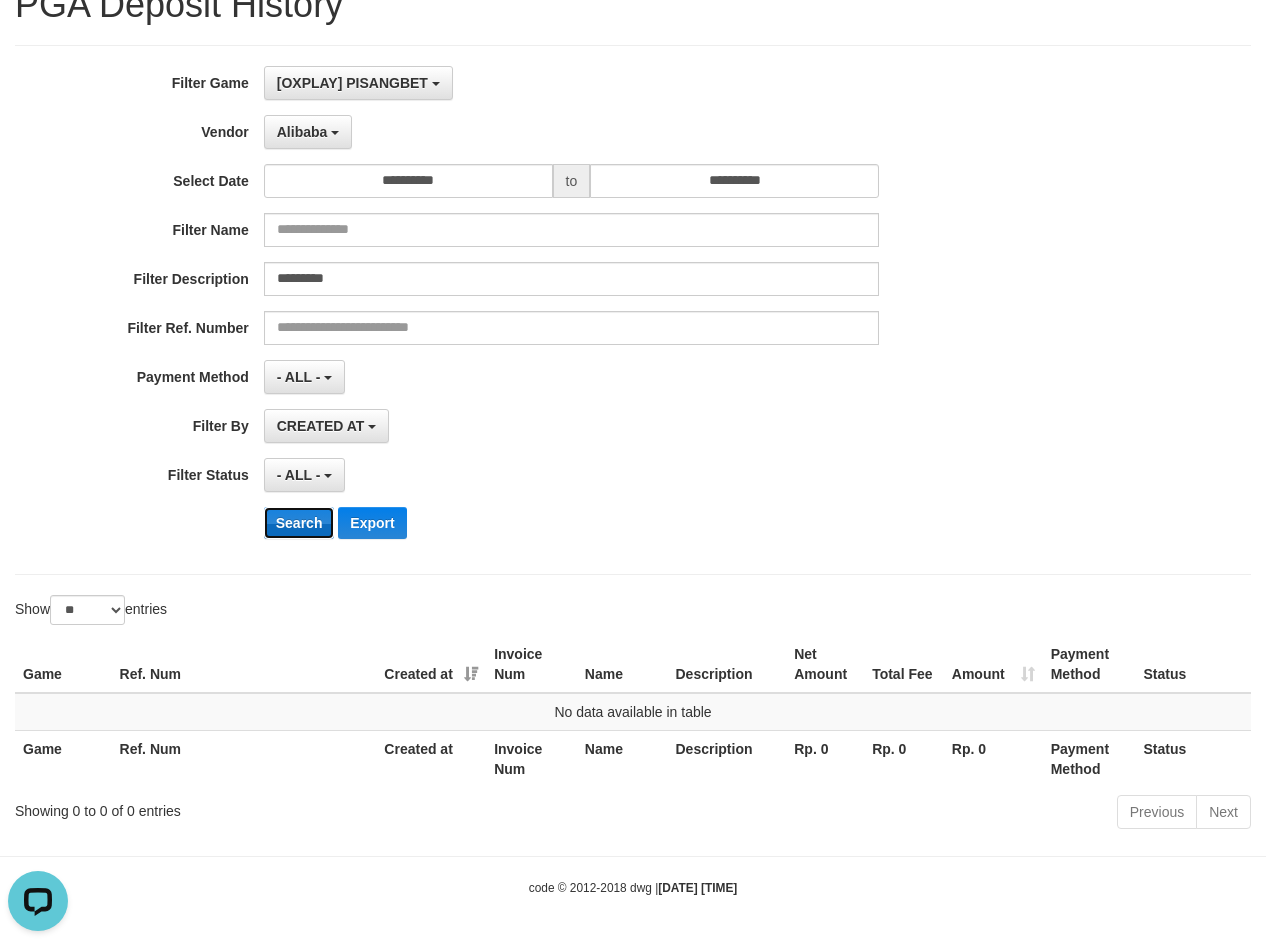 click on "Search" at bounding box center (299, 523) 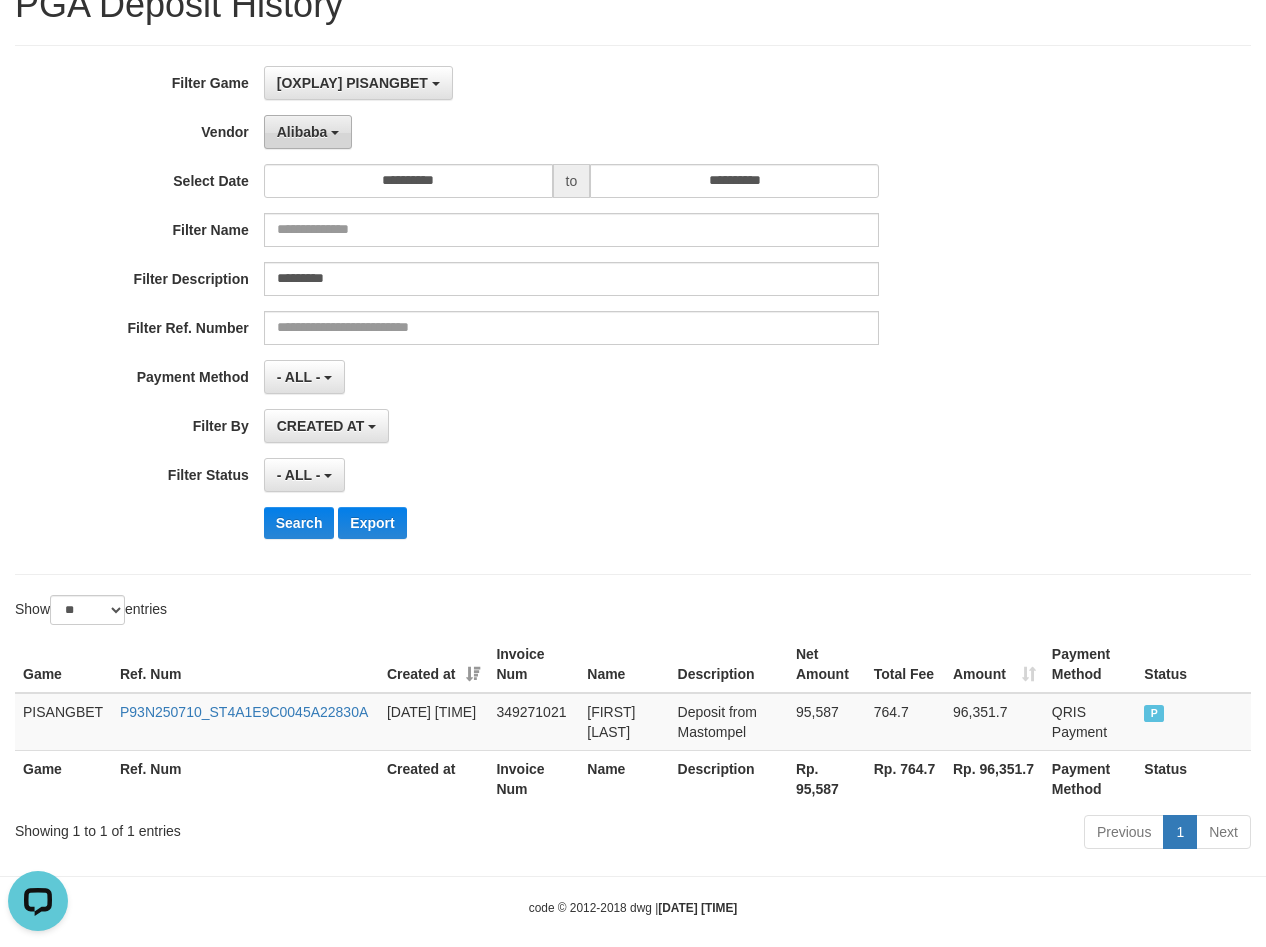 click on "Alibaba" at bounding box center [302, 132] 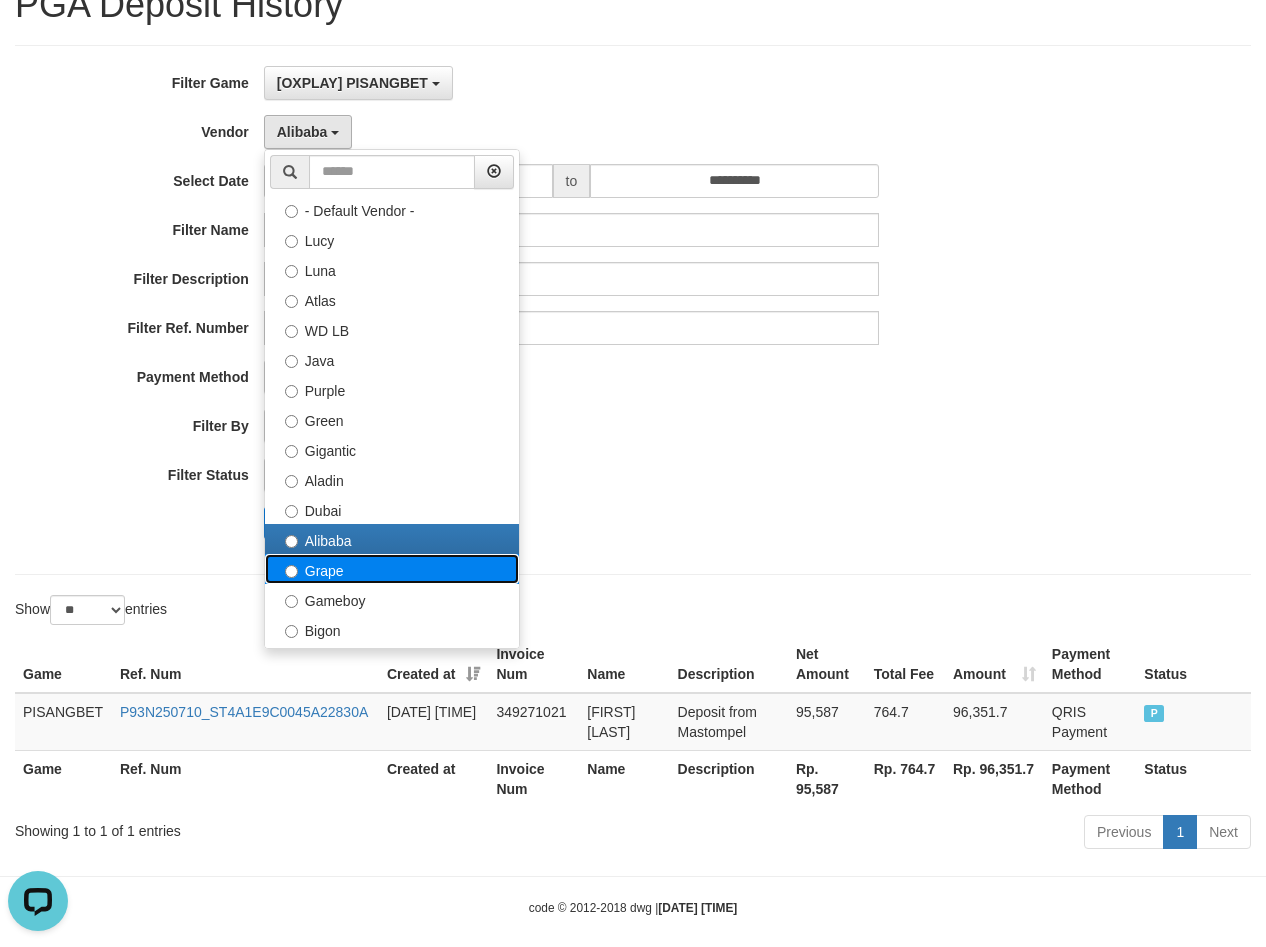 click on "Grape" at bounding box center [392, 569] 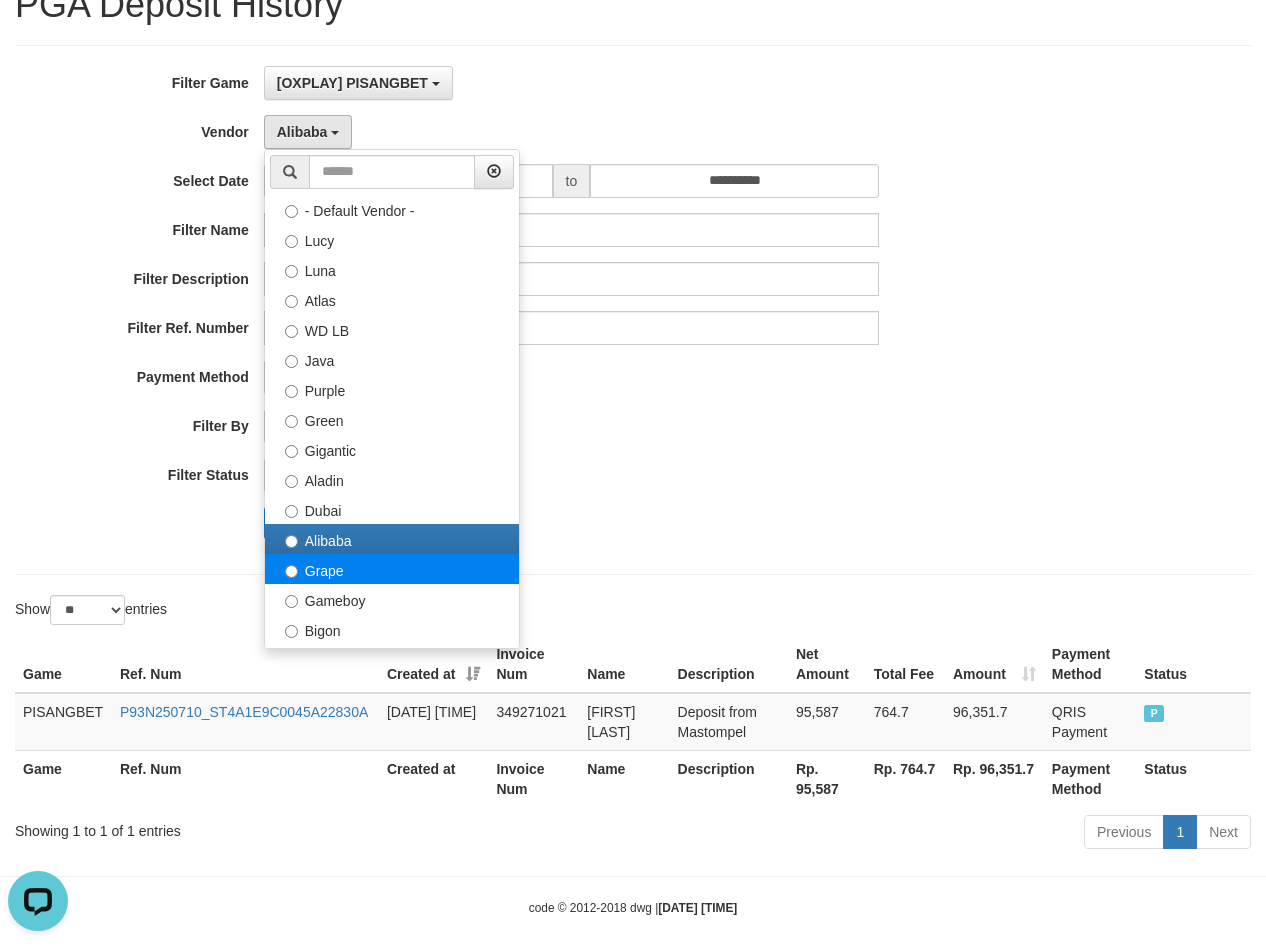 select on "**********" 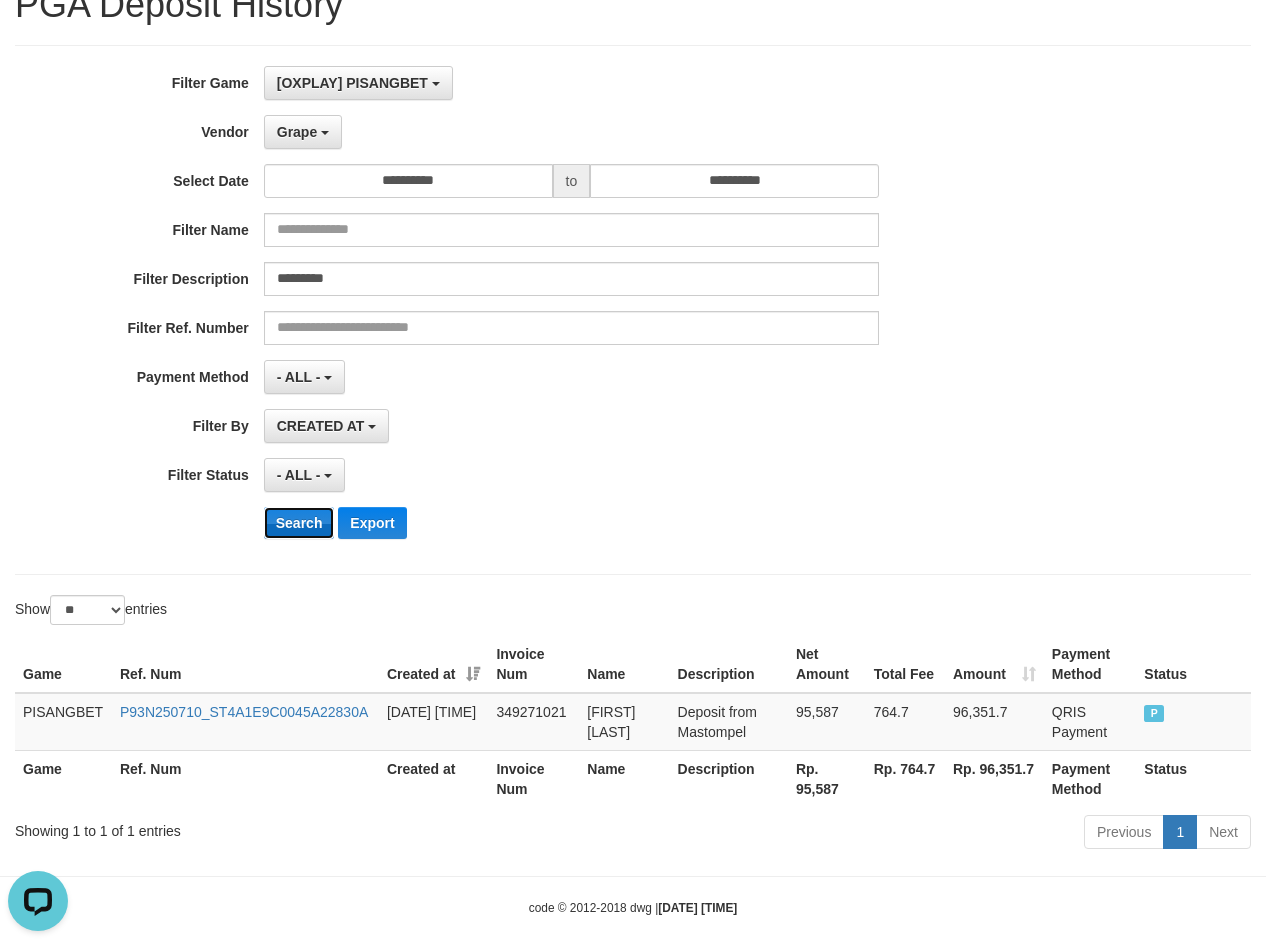 click on "Search" at bounding box center (299, 523) 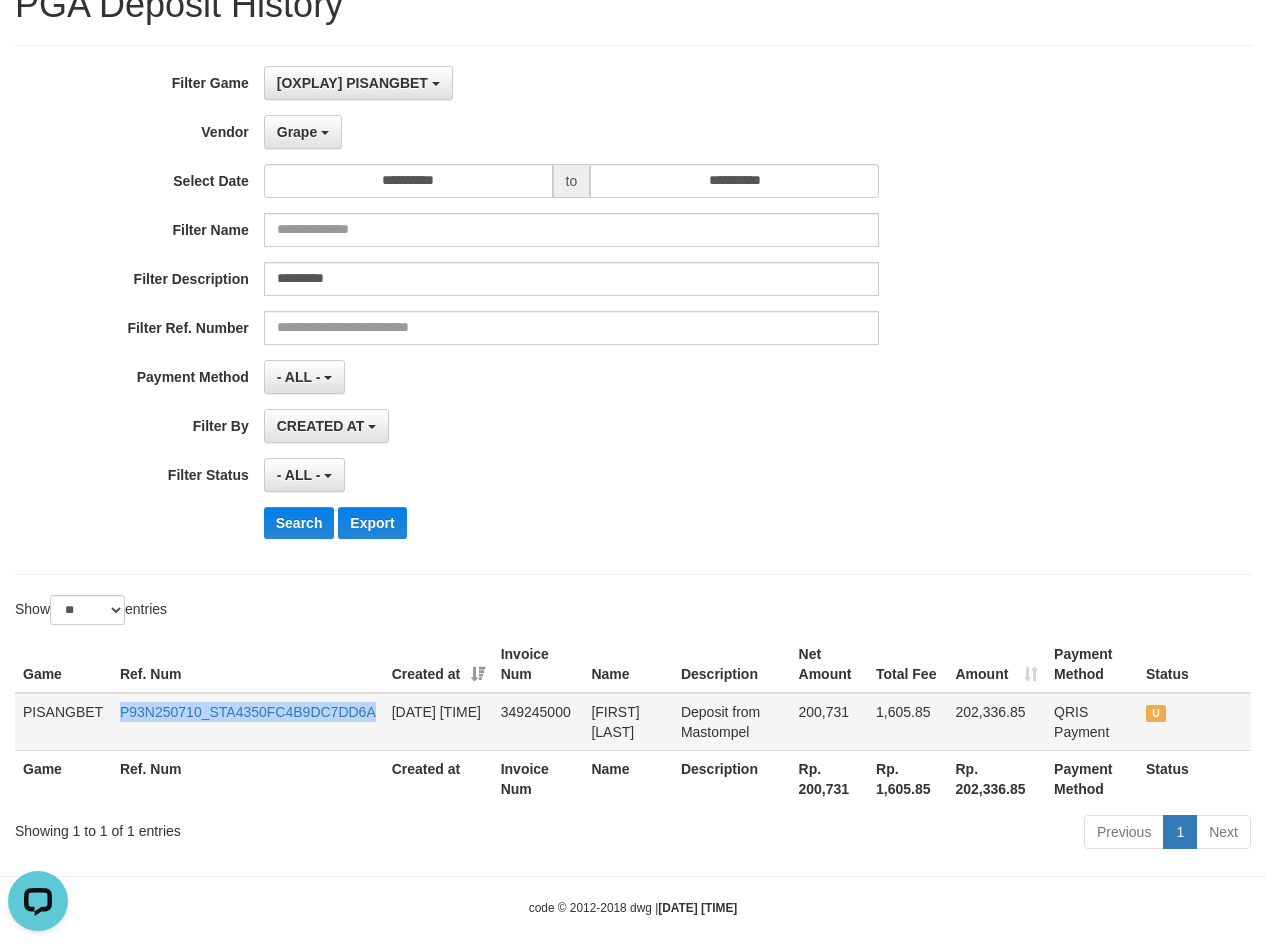 drag, startPoint x: 112, startPoint y: 702, endPoint x: 382, endPoint y: 709, distance: 270.09073 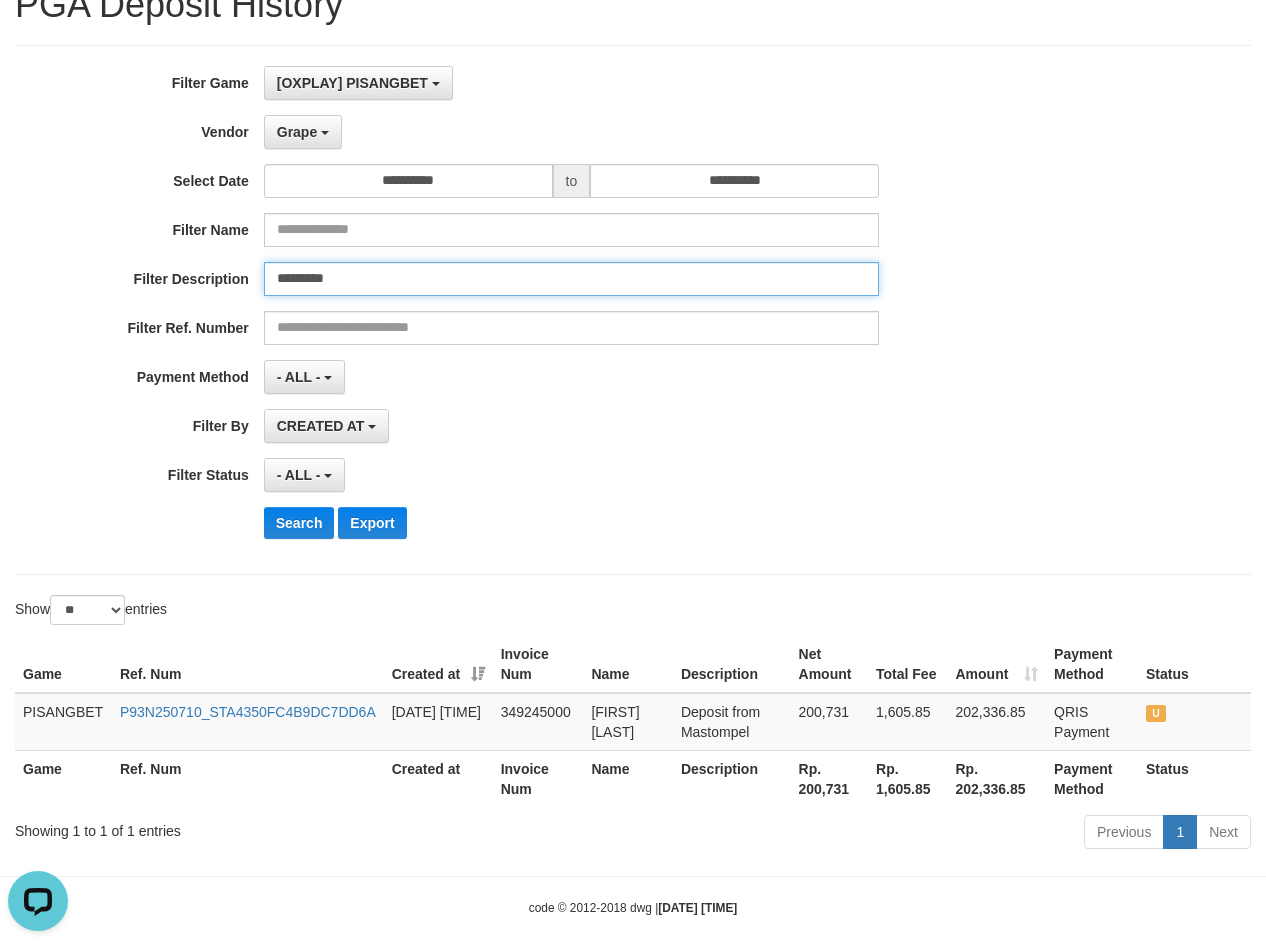 click on "*********" at bounding box center [571, 279] 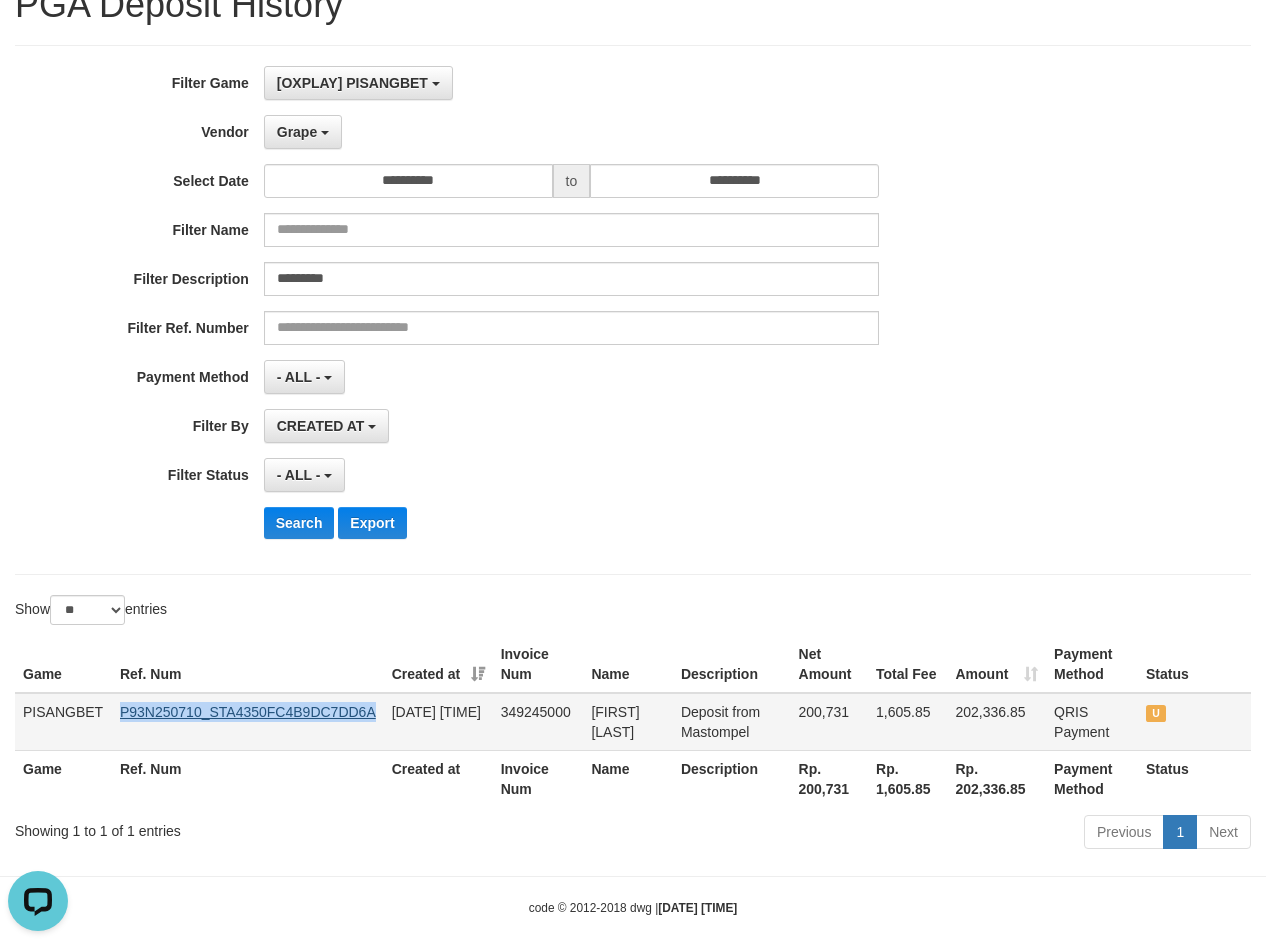 drag, startPoint x: 117, startPoint y: 705, endPoint x: 375, endPoint y: 712, distance: 258.09494 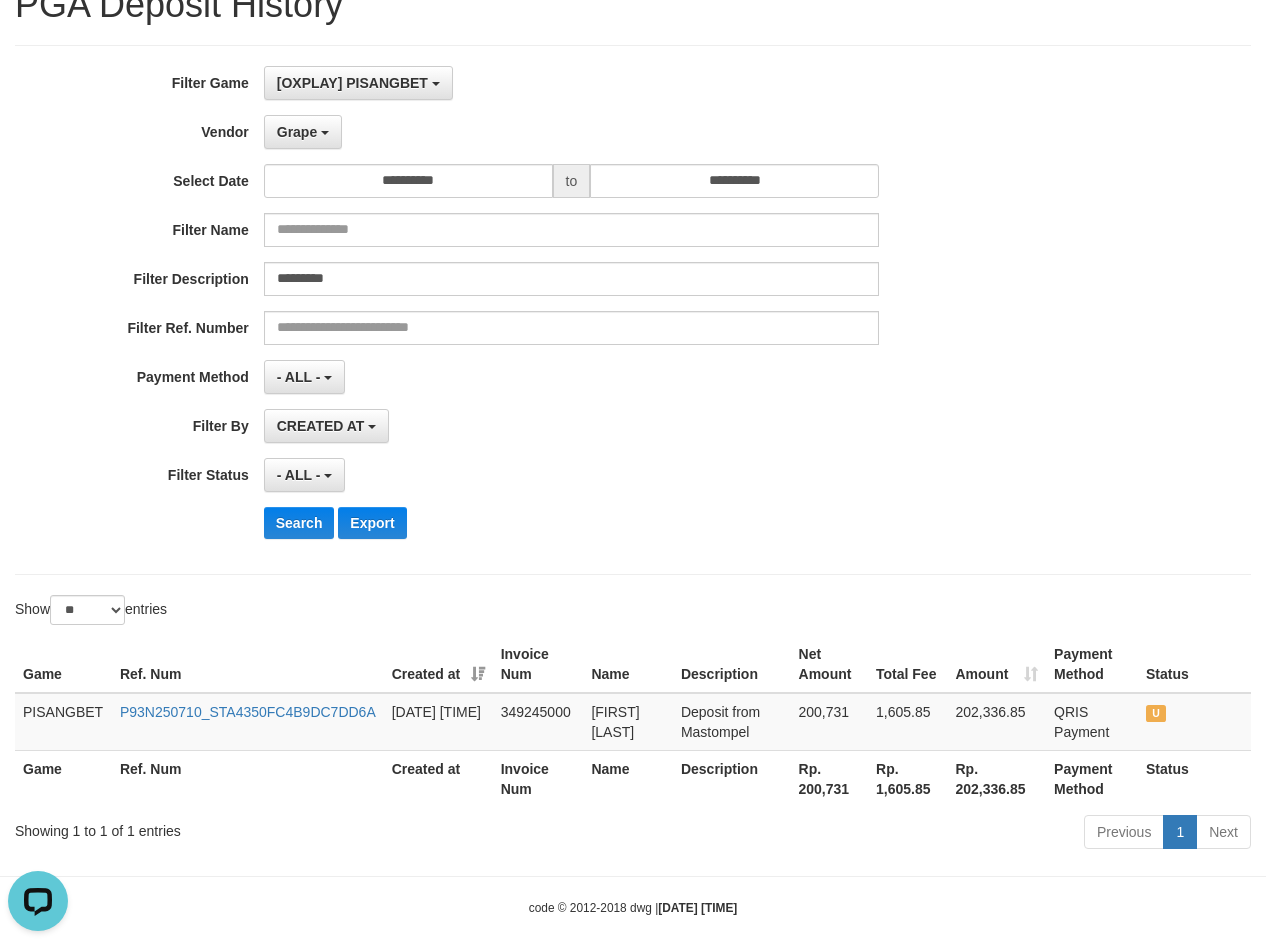 click on "Showing 1 to 1 of 1 entries" at bounding box center [264, 827] 